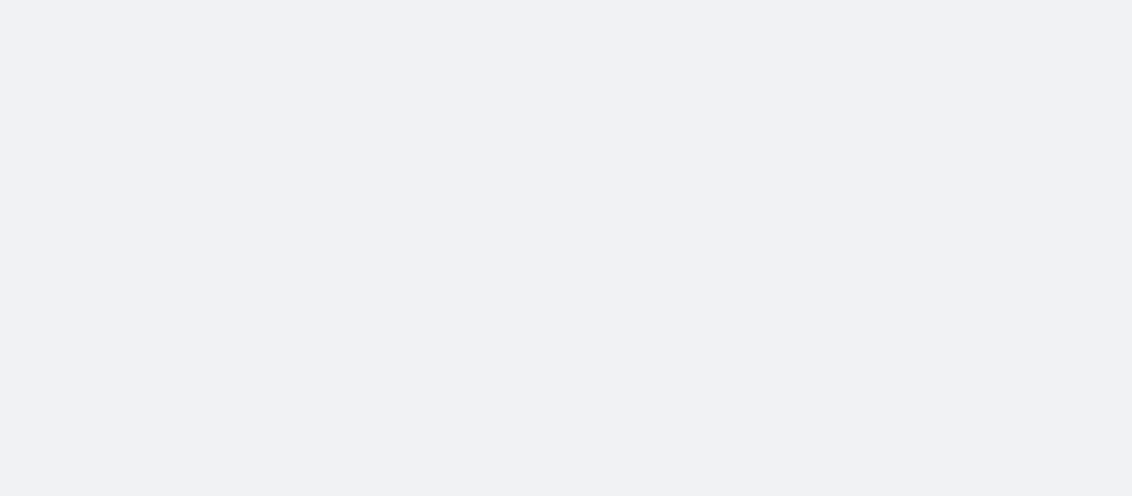 scroll, scrollTop: 0, scrollLeft: 0, axis: both 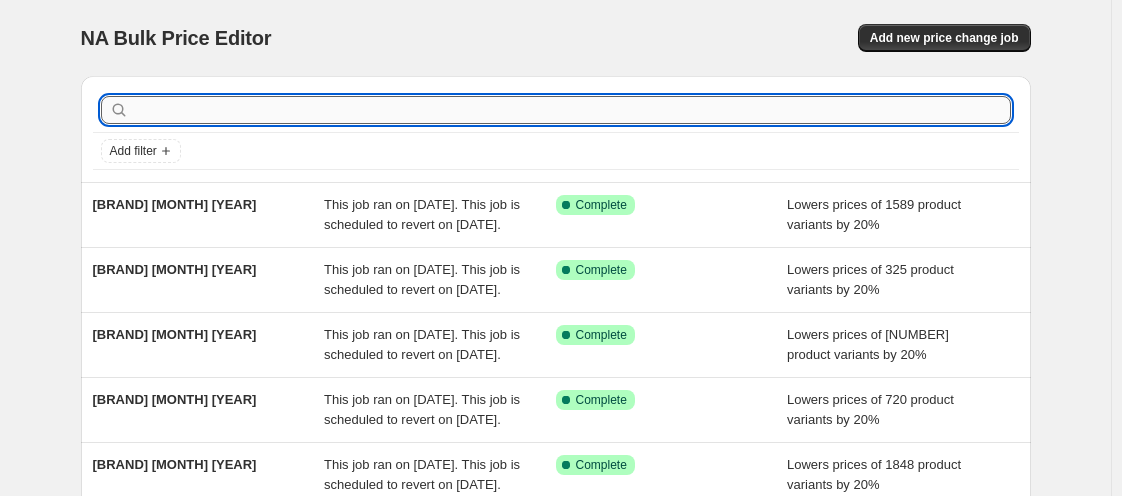 click at bounding box center (572, 110) 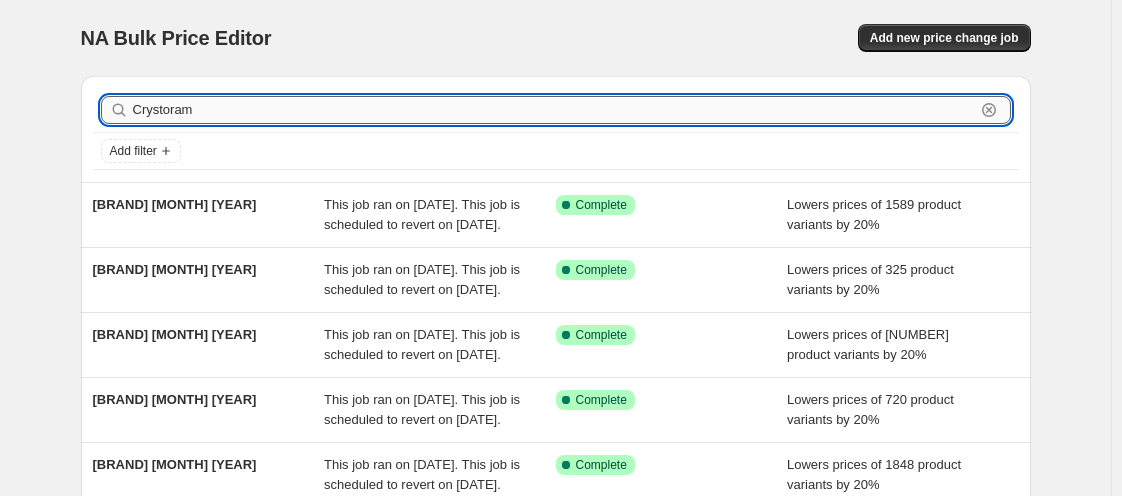 type on "Crystorama" 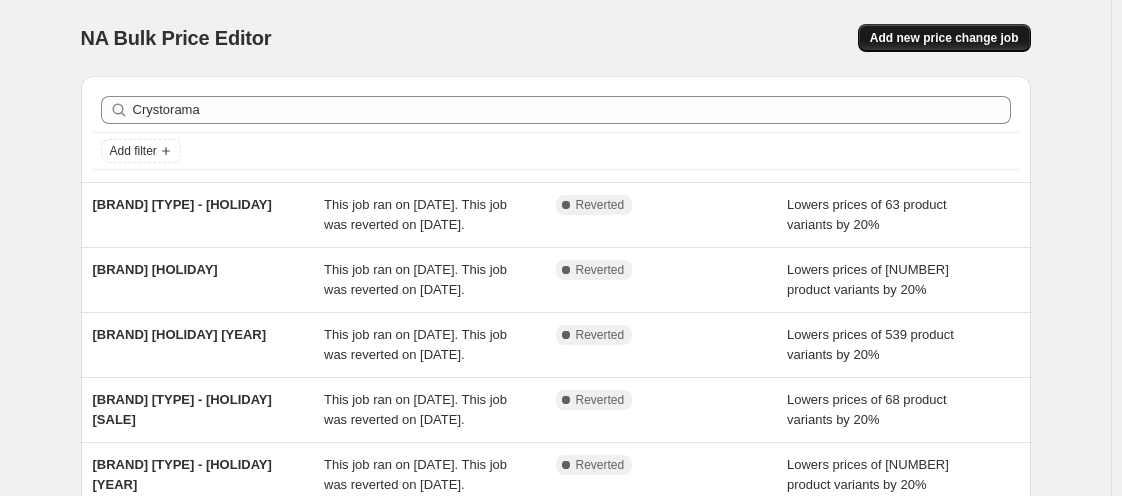 click on "Add new price change job" at bounding box center [944, 38] 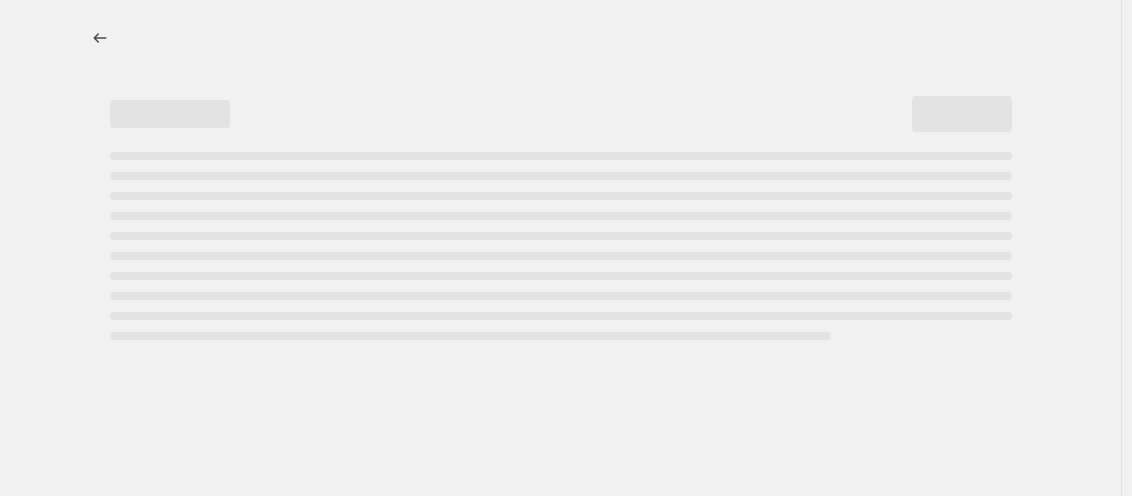 select on "percentage" 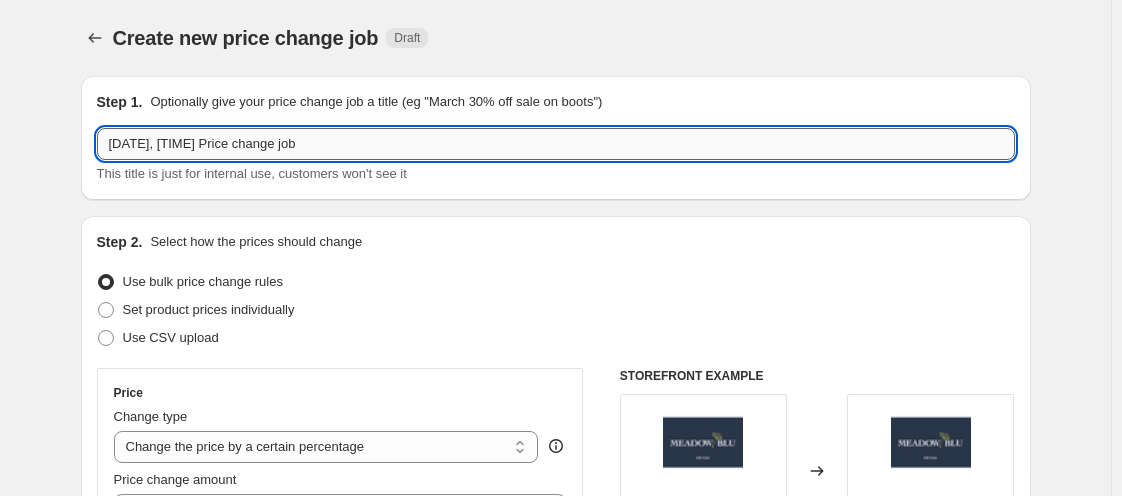 click on "[DATE], [TIME] Price change job" at bounding box center (556, 144) 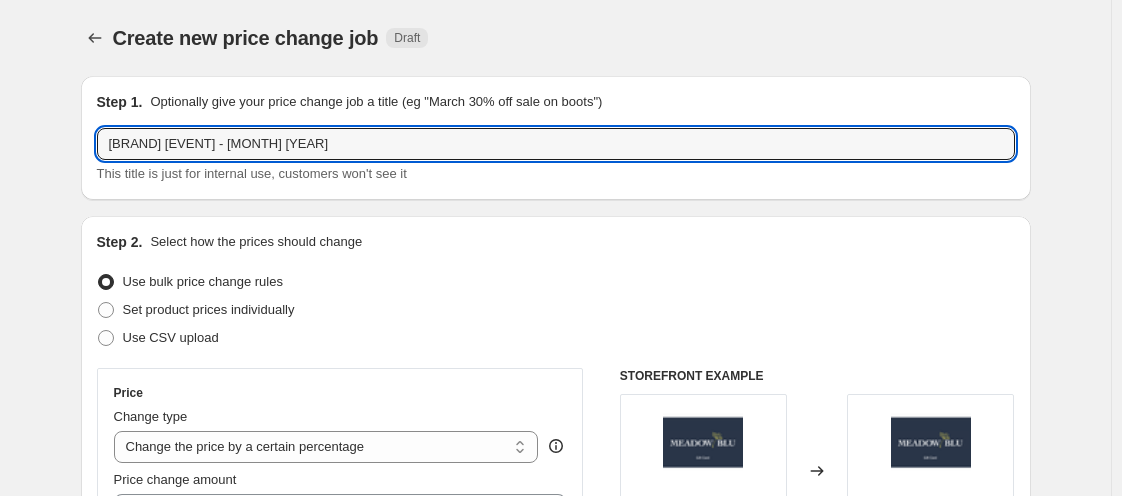 scroll, scrollTop: 434, scrollLeft: 0, axis: vertical 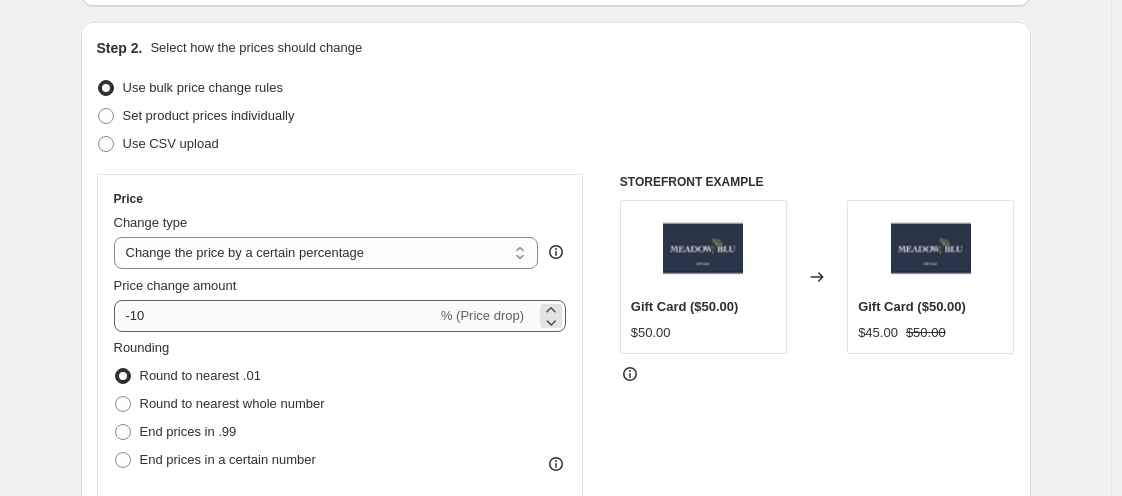 type on "[BRAND] [EVENT] - [MONTH] [YEAR]" 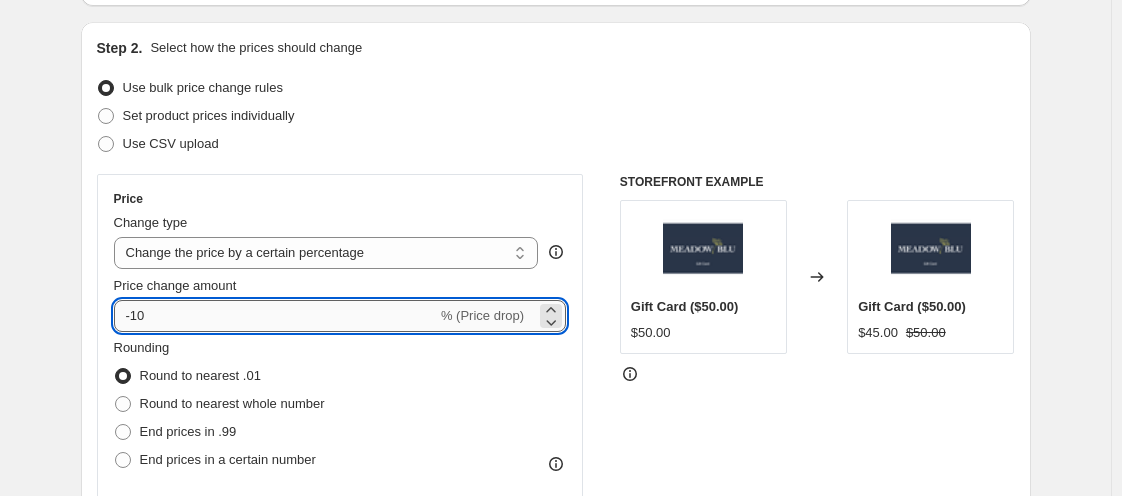 click on "-10" at bounding box center [275, 316] 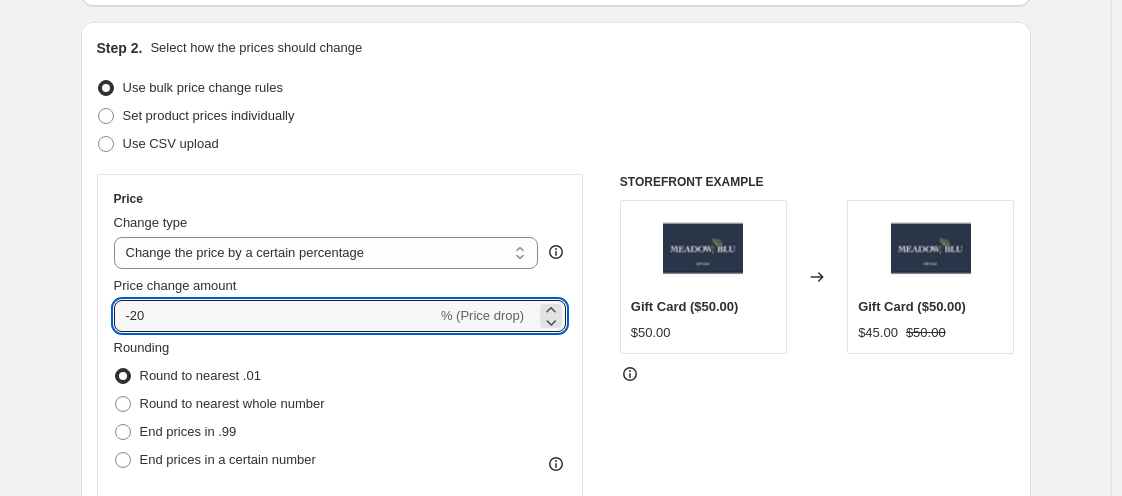 scroll, scrollTop: 628, scrollLeft: 0, axis: vertical 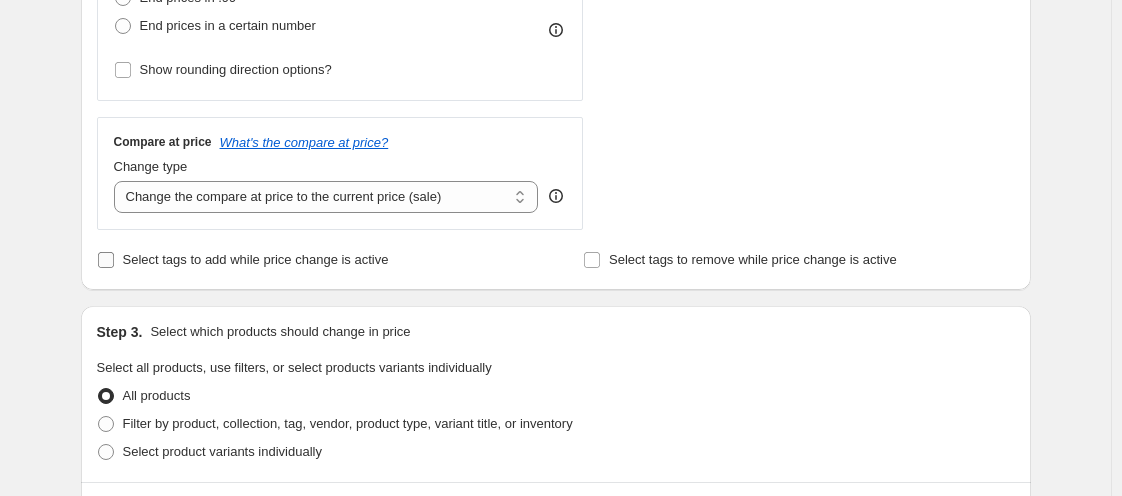 type on "-20" 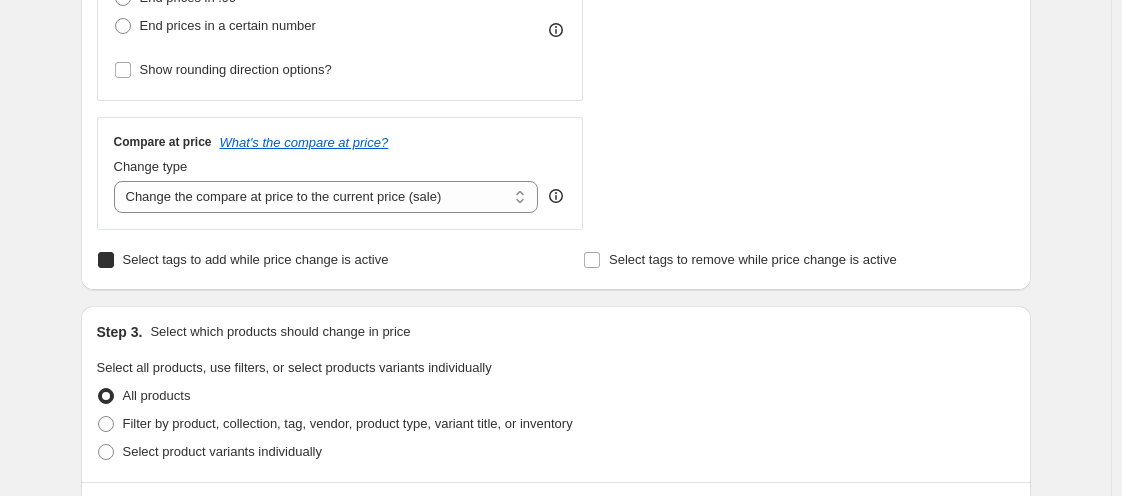 checkbox on "true" 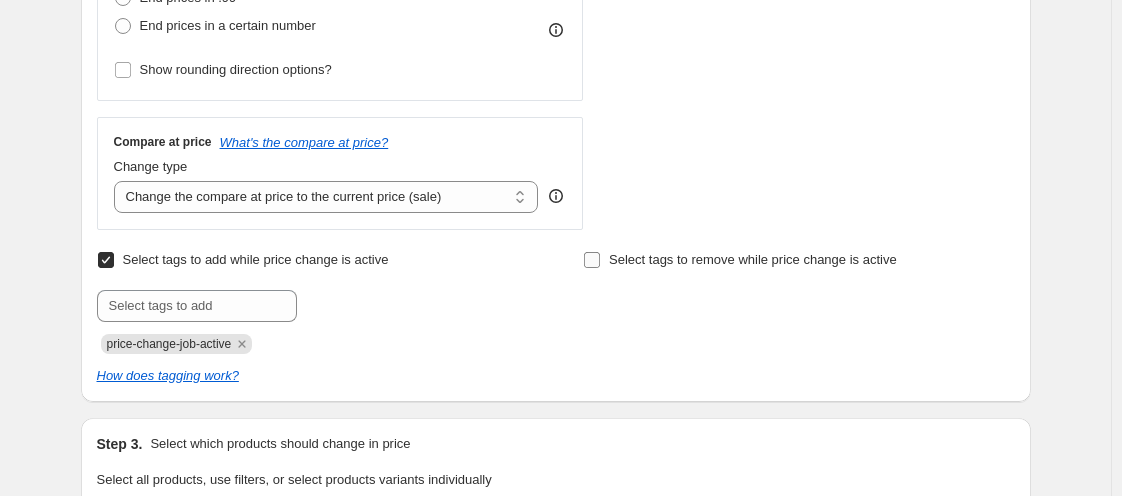 click on "Select tags to remove while price change is active" at bounding box center (592, 260) 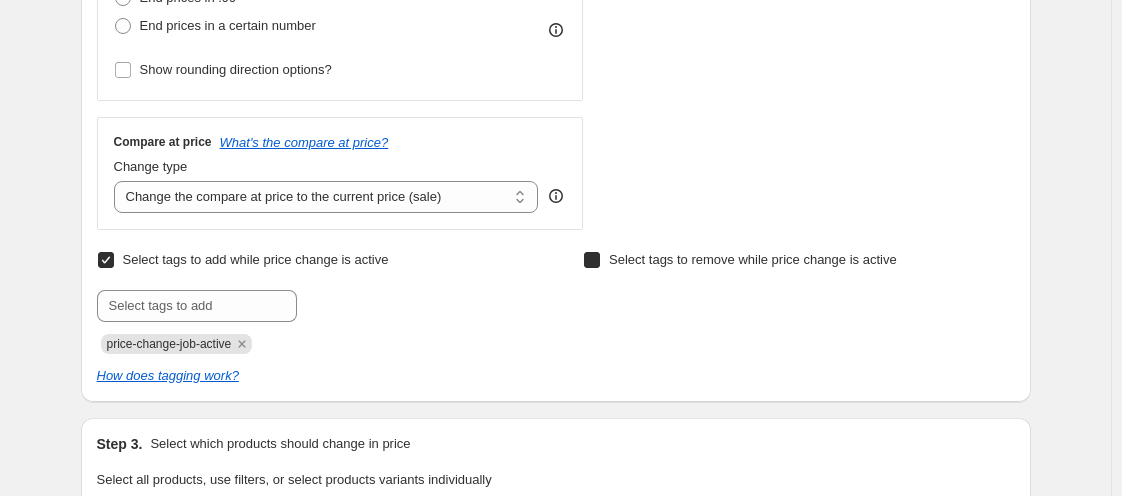 checkbox on "true" 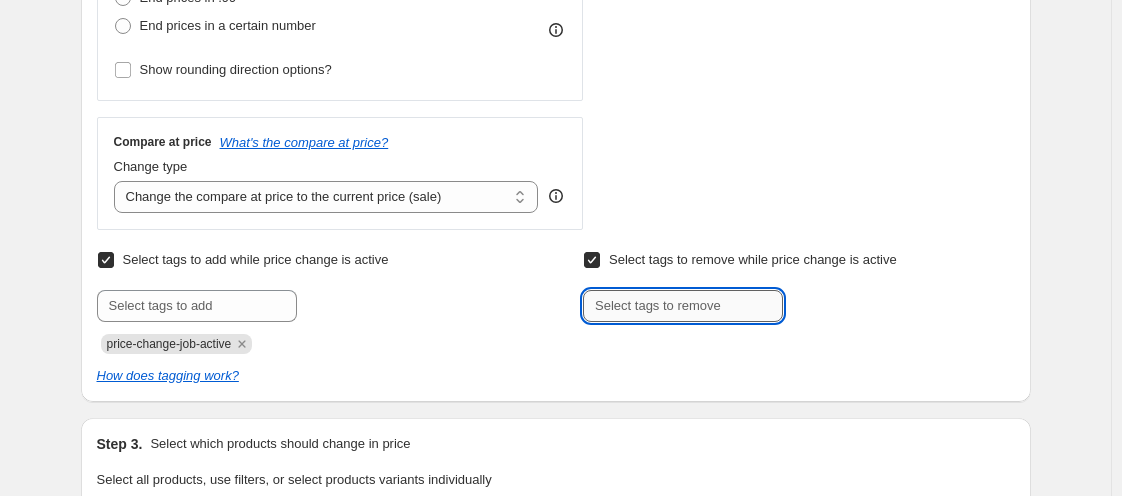 click at bounding box center [683, 306] 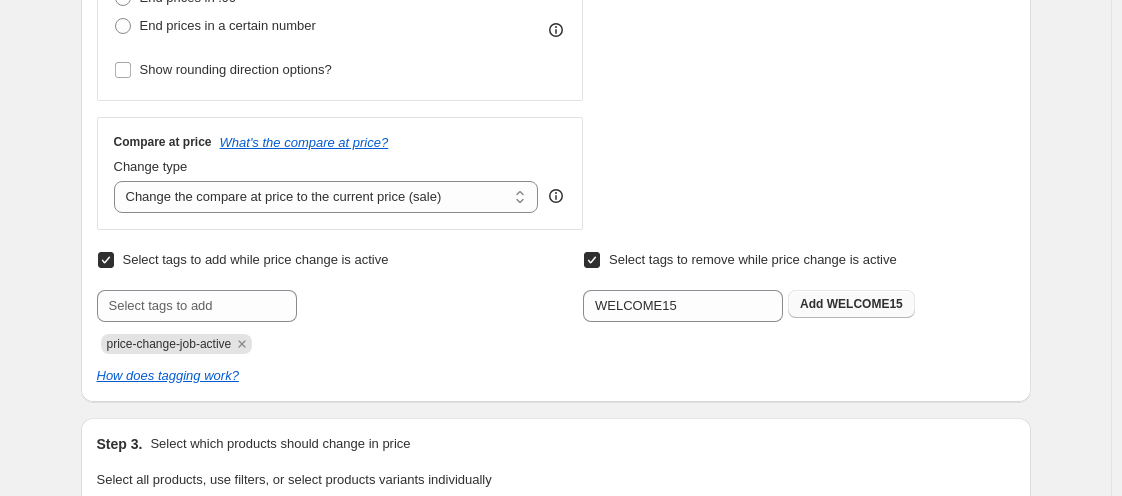 click on "WELCOME15" at bounding box center [865, 304] 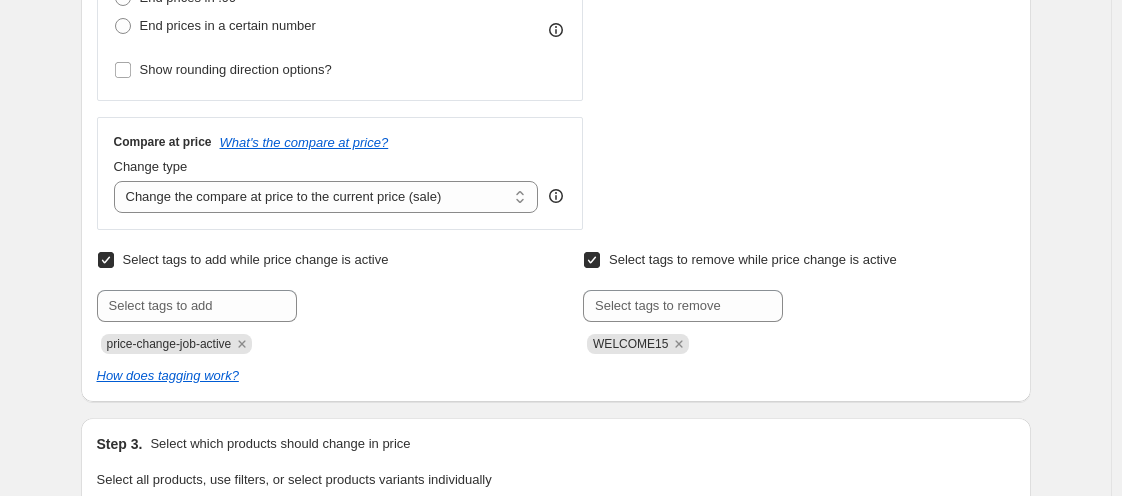 scroll, scrollTop: 1062, scrollLeft: 0, axis: vertical 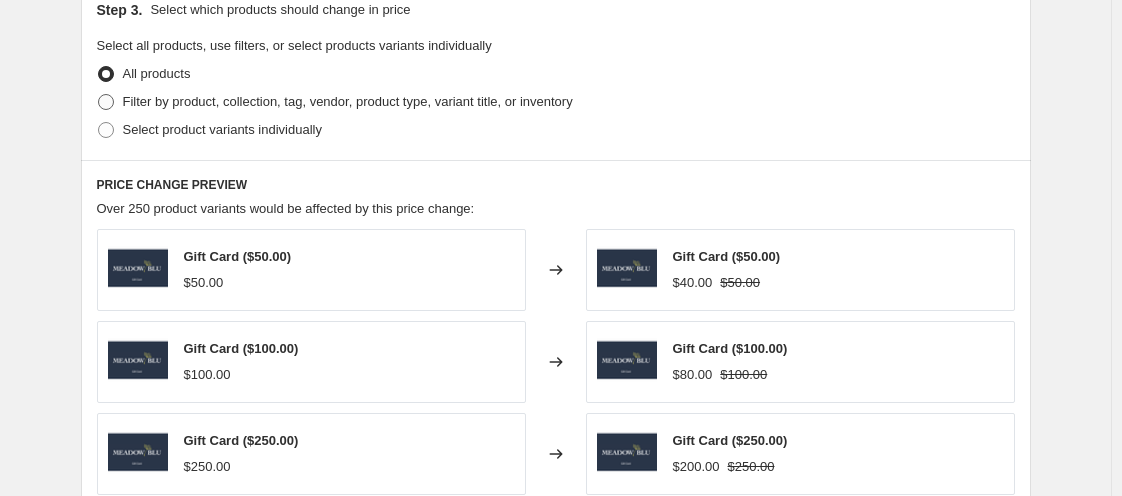 click at bounding box center (106, 102) 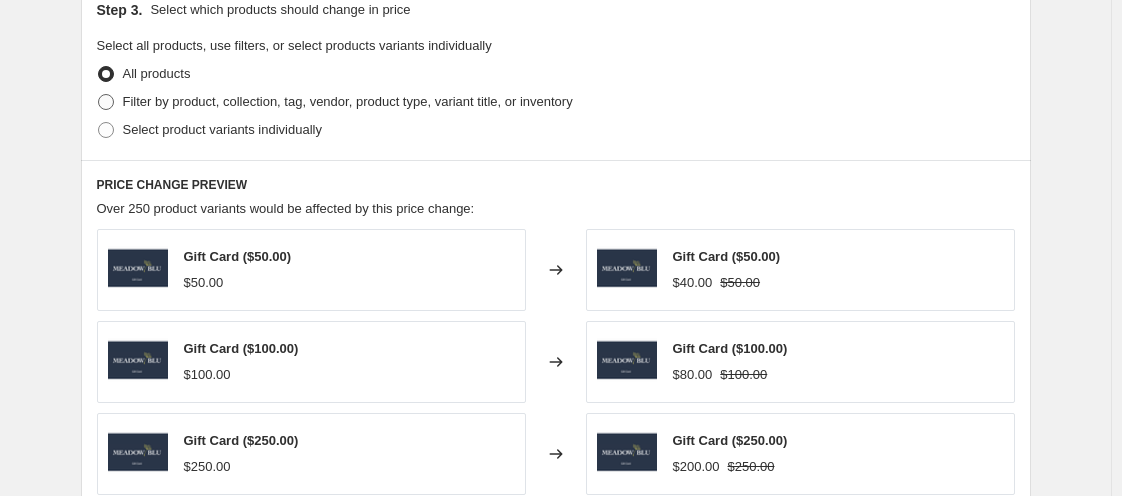 radio on "true" 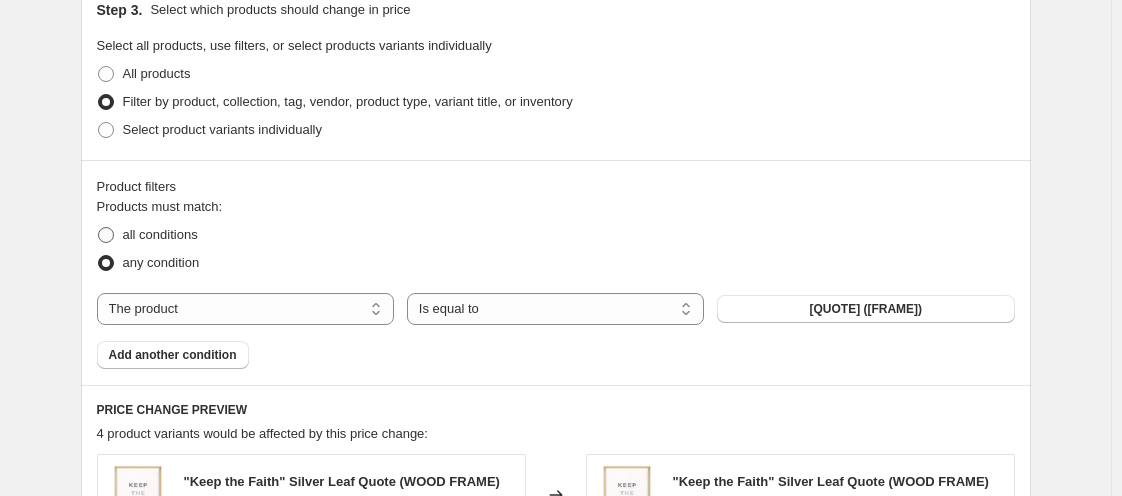 click at bounding box center (106, 235) 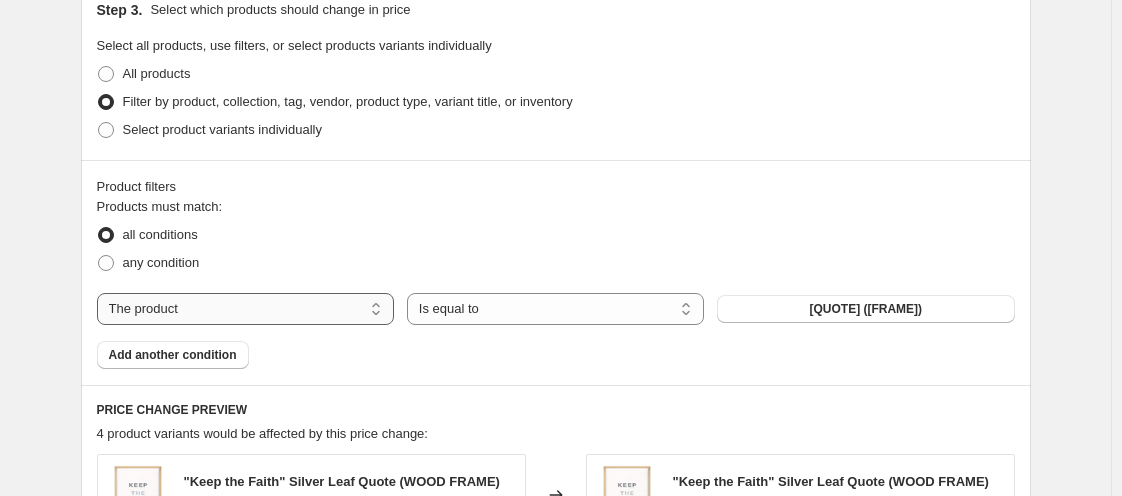 click on "The product The product's collection The product's tag The product's vendor The product's type The product's status The variant's title Inventory quantity" at bounding box center [245, 309] 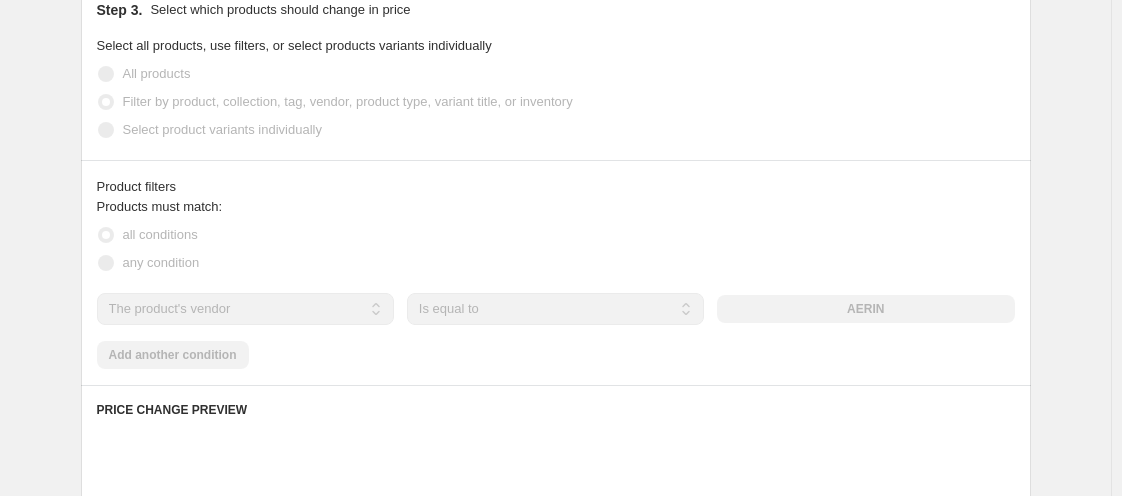 click on "AERIN" at bounding box center (865, 309) 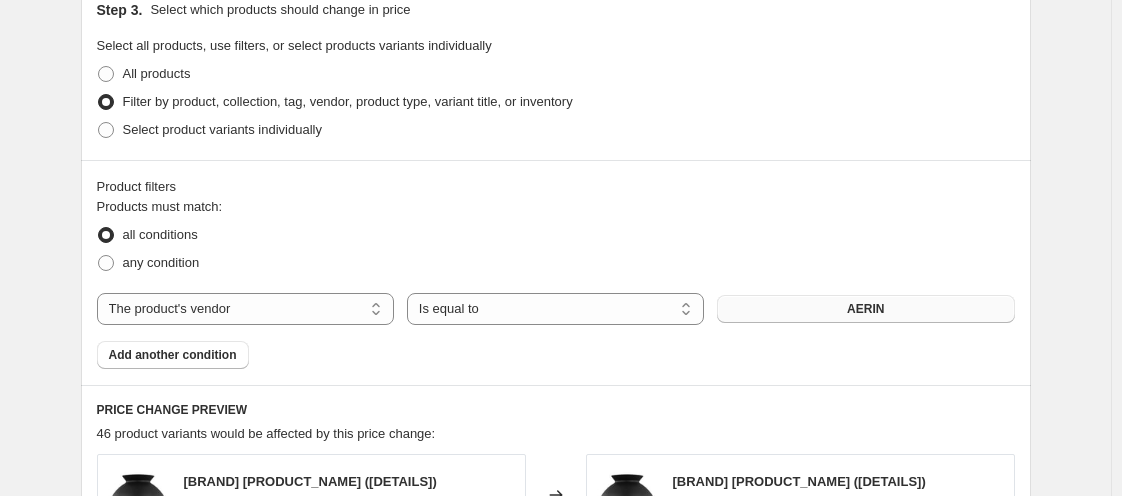 click on "AERIN" at bounding box center [865, 309] 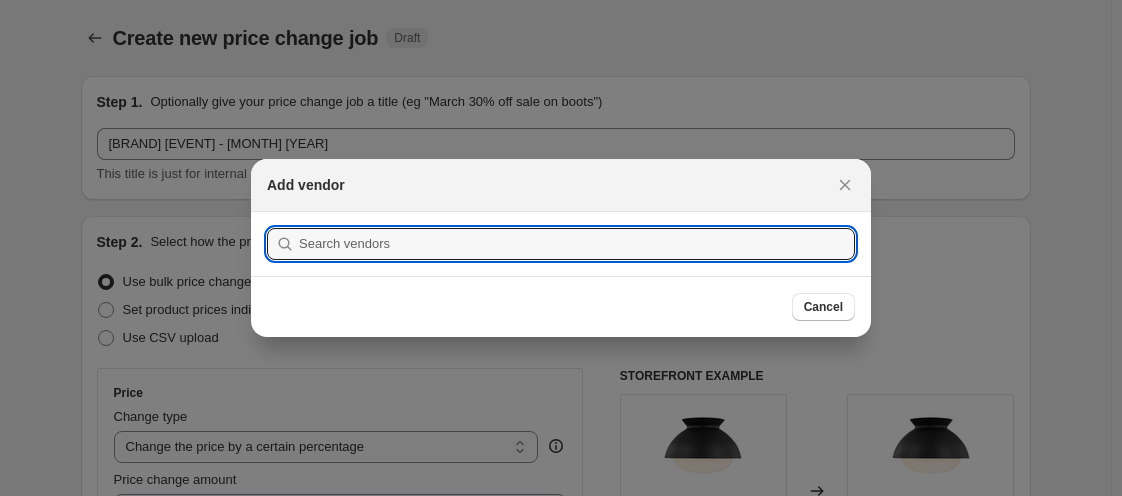 scroll, scrollTop: 1062, scrollLeft: 0, axis: vertical 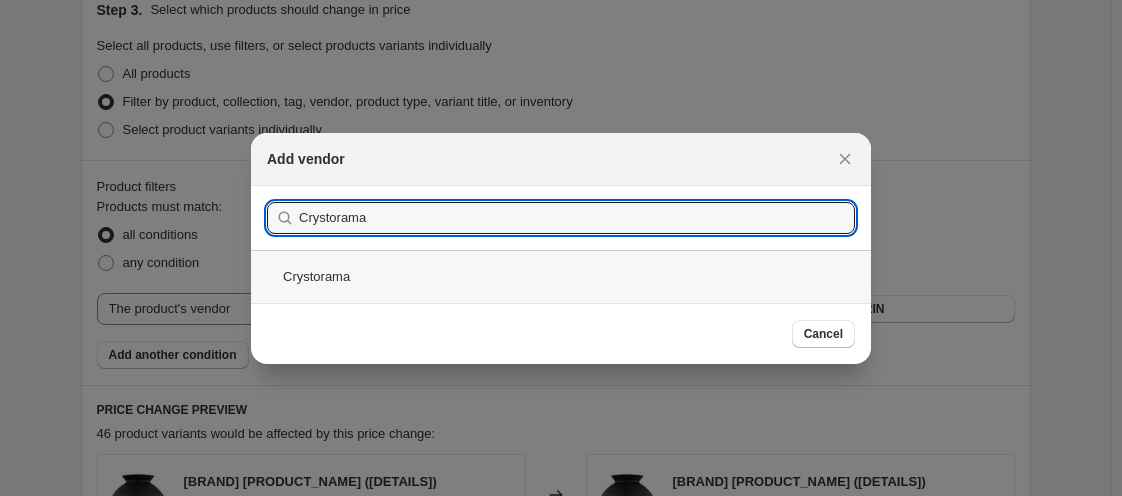 type on "Crystorama" 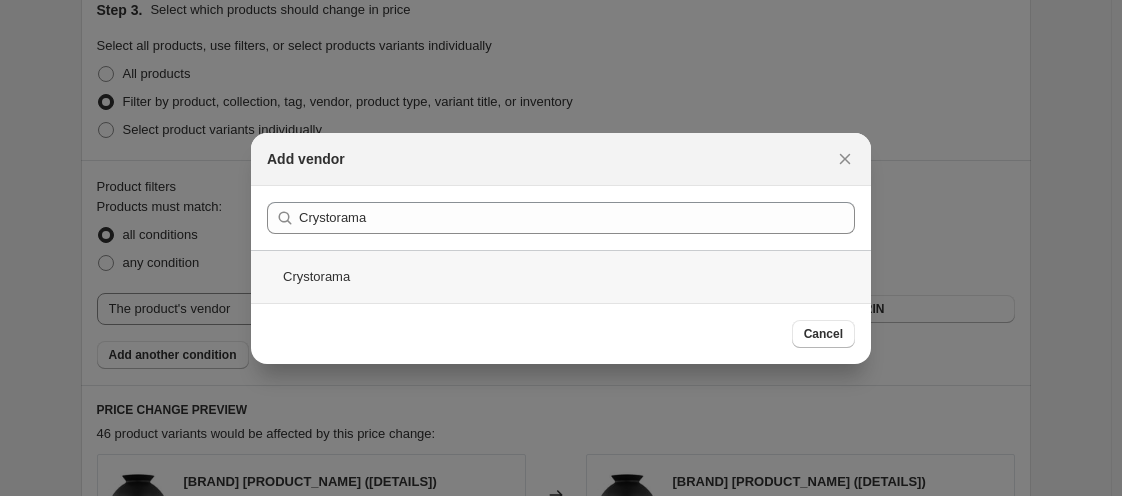 click on "Crystorama" at bounding box center [561, 276] 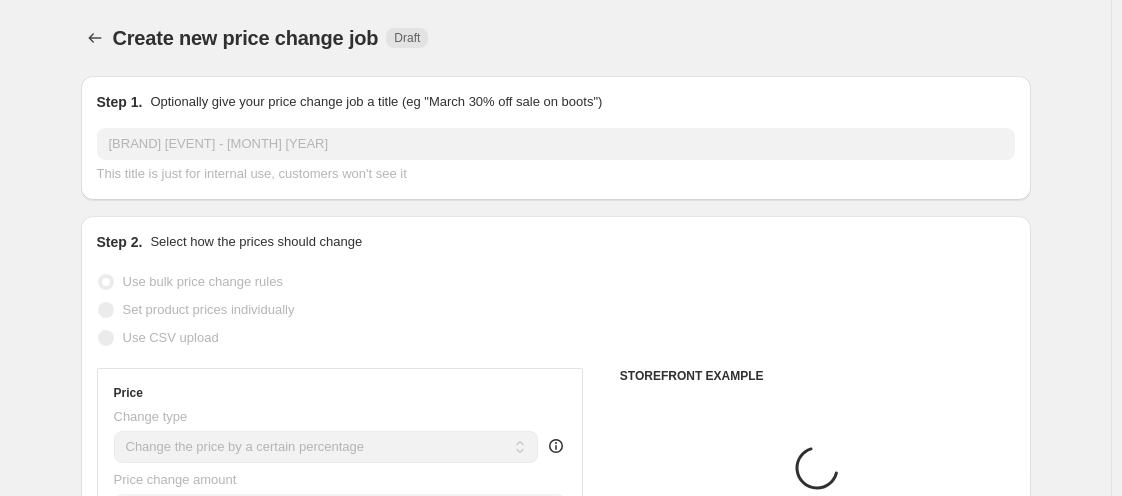 scroll, scrollTop: 1062, scrollLeft: 0, axis: vertical 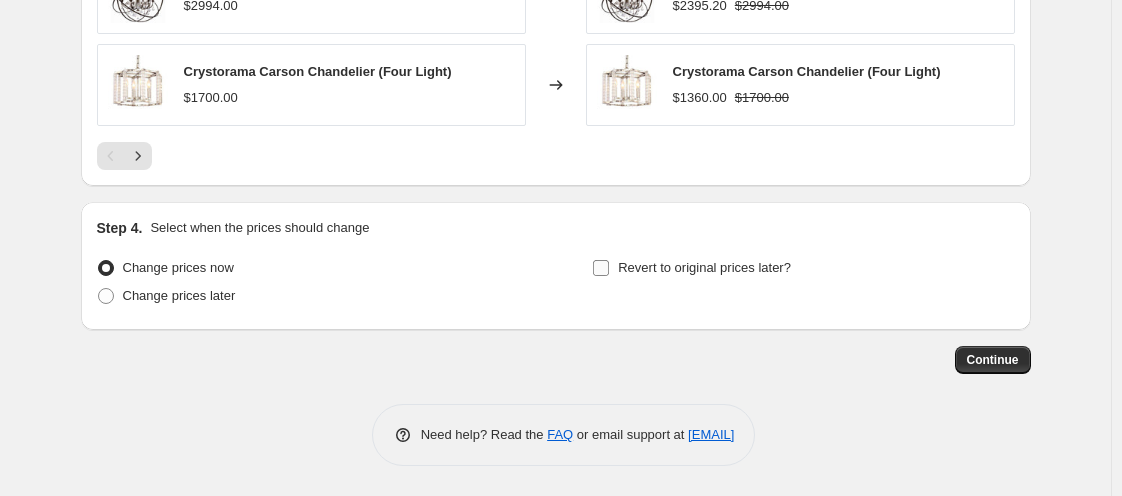 click on "Revert to original prices later?" at bounding box center [601, 268] 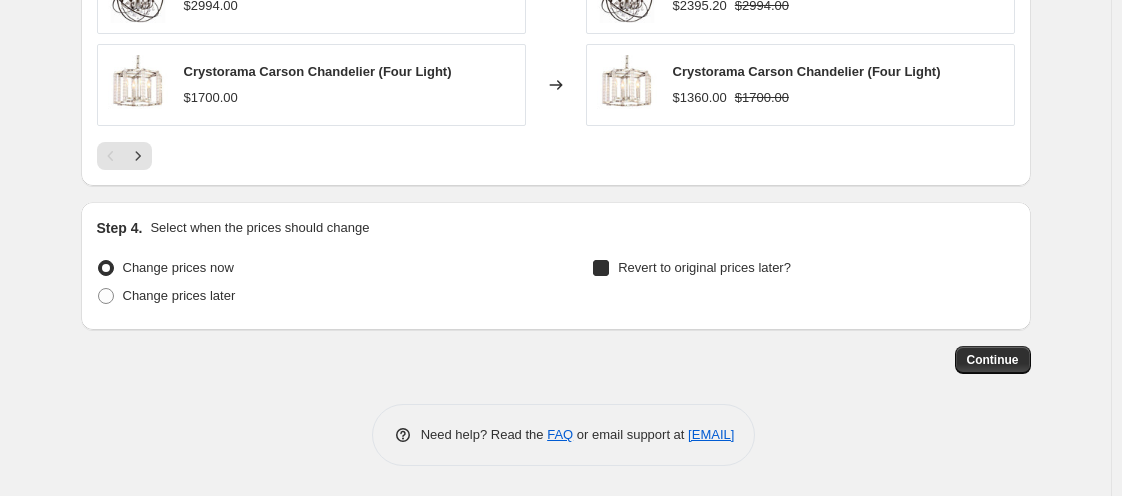 checkbox on "true" 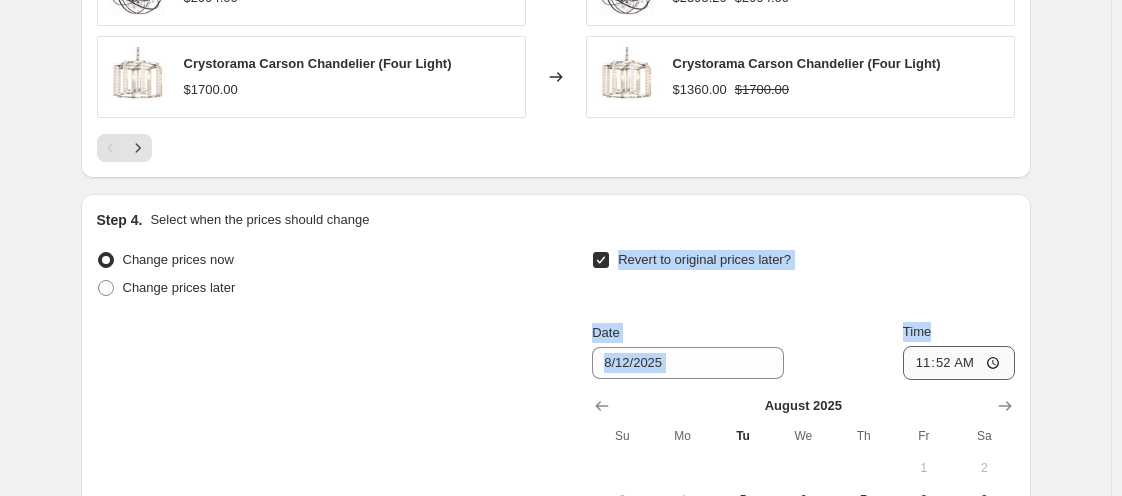 drag, startPoint x: 300, startPoint y: 338, endPoint x: 922, endPoint y: 376, distance: 623.15967 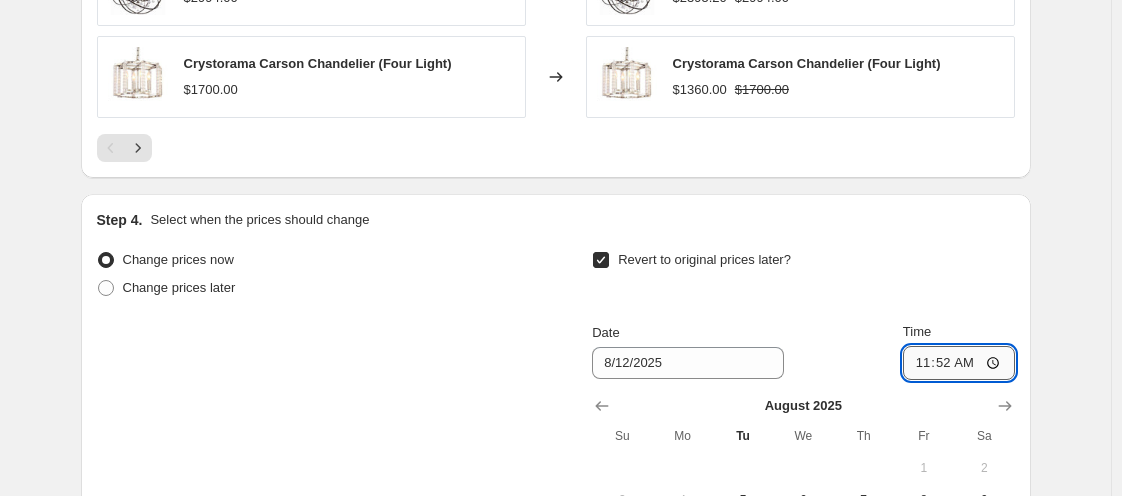 click on "11:52" at bounding box center [959, 363] 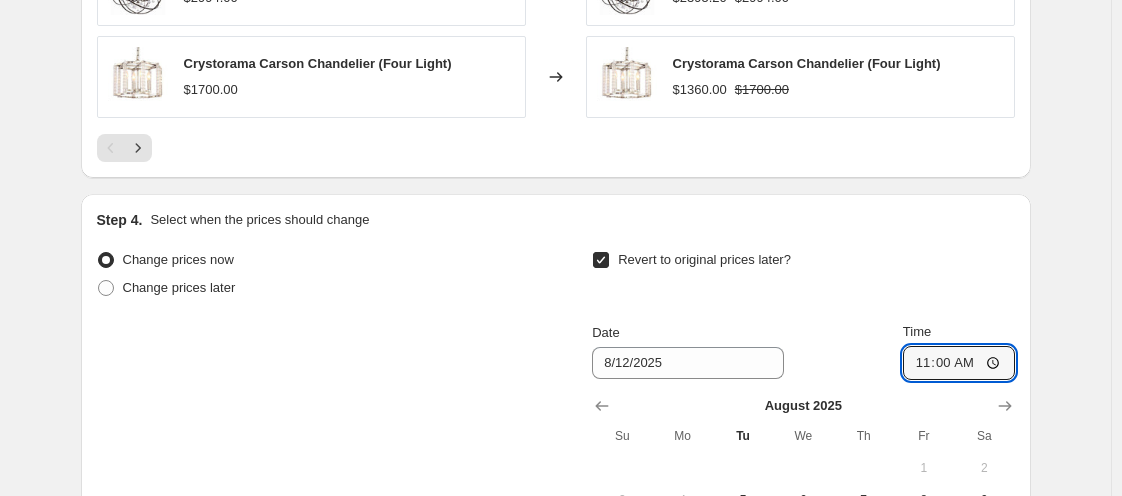 scroll, scrollTop: 2222, scrollLeft: 0, axis: vertical 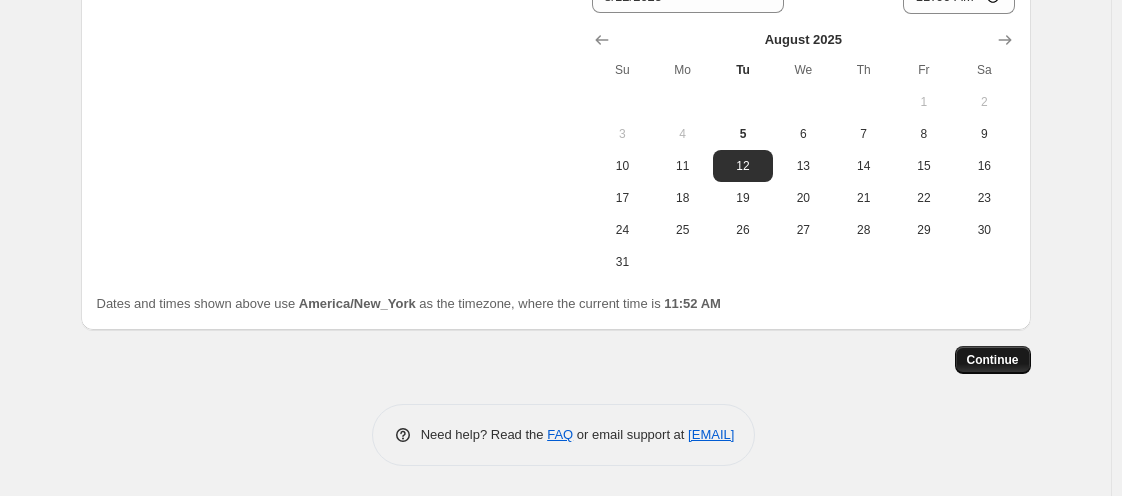 click on "Continue" at bounding box center (993, 360) 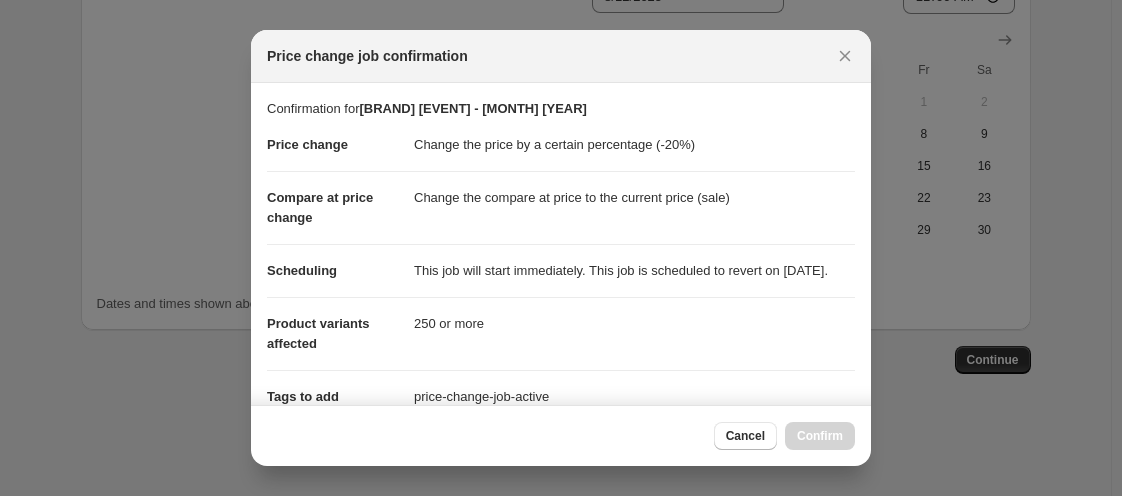 scroll, scrollTop: 282, scrollLeft: 0, axis: vertical 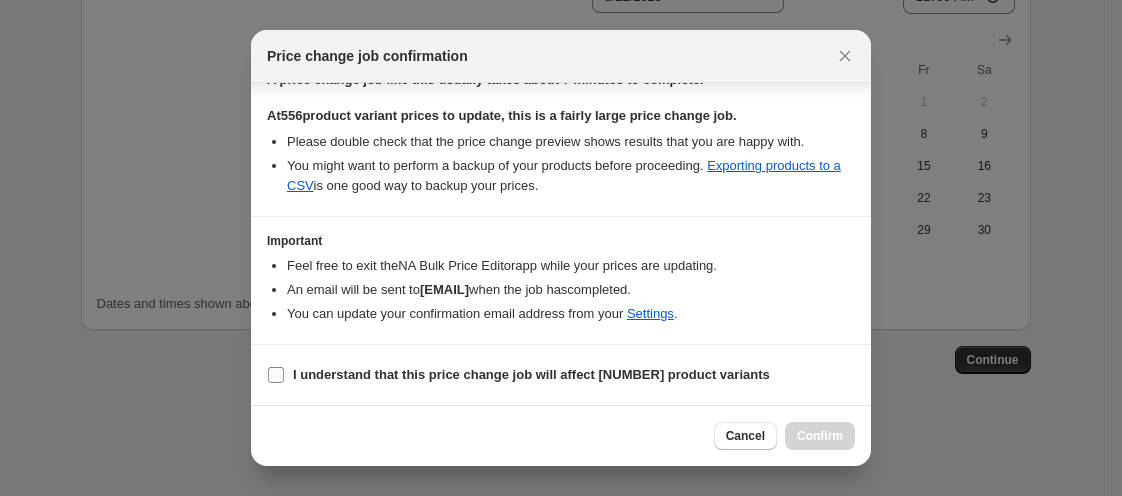 click on "I understand that this price change job will affect [NUMBER] product variants" at bounding box center [518, 375] 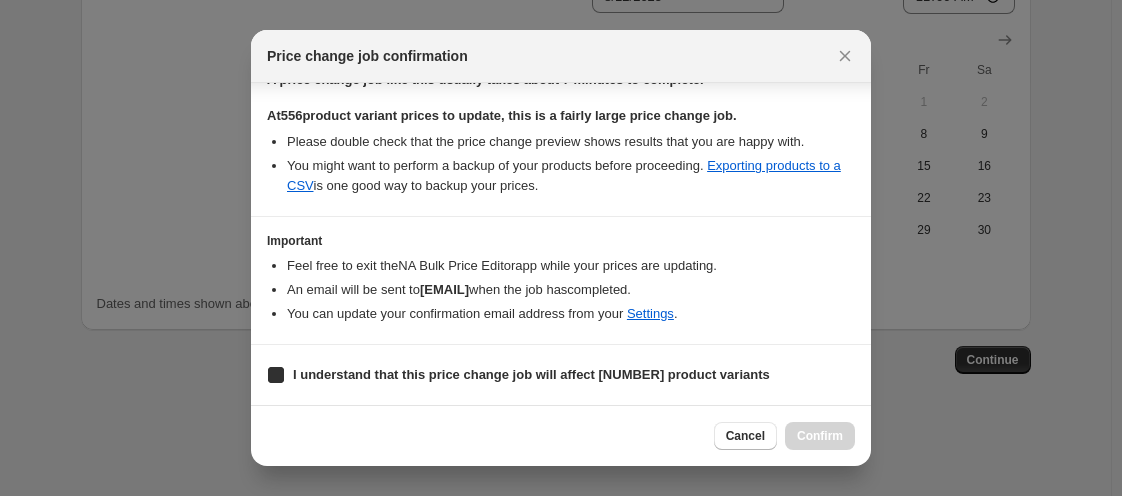 checkbox on "true" 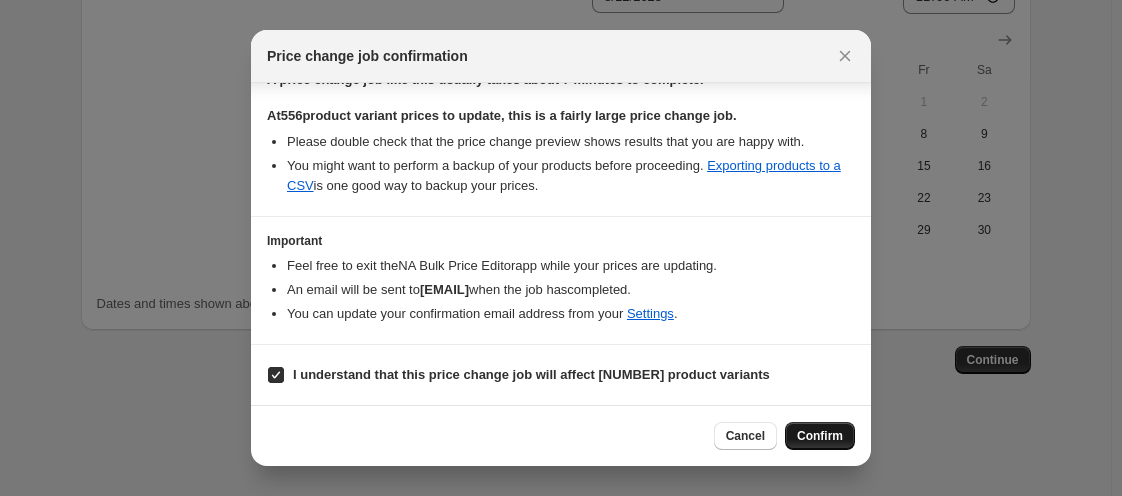 click on "Confirm" at bounding box center (820, 436) 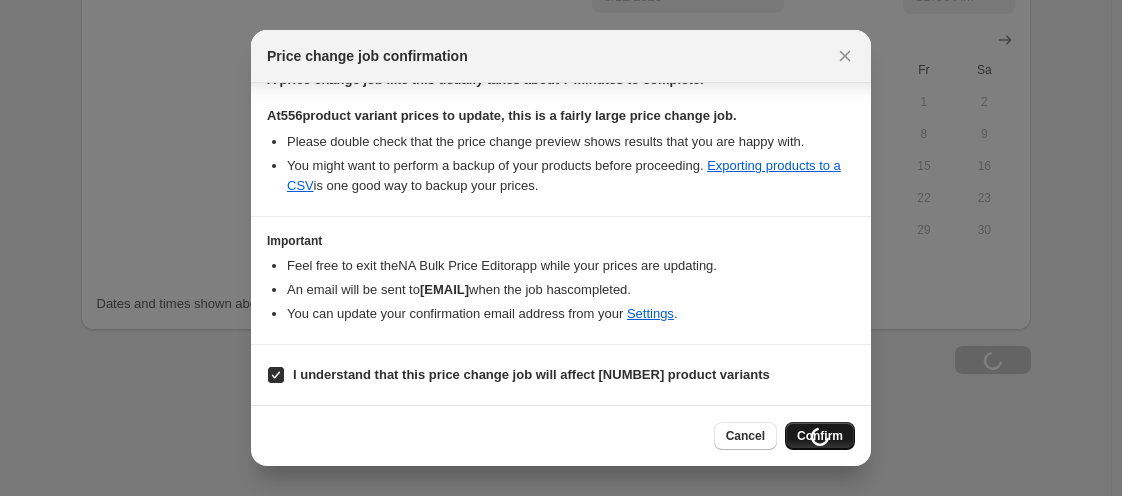 scroll, scrollTop: 2290, scrollLeft: 0, axis: vertical 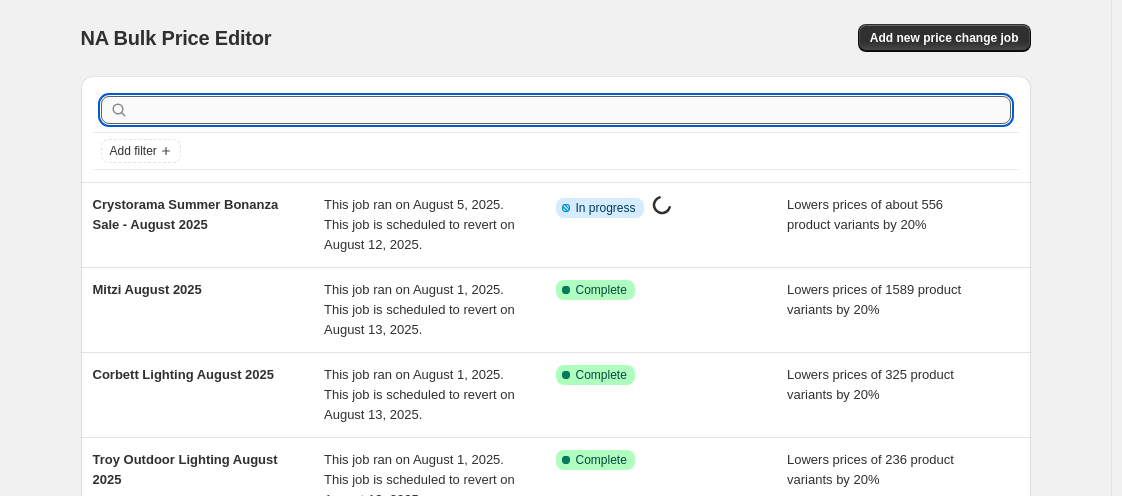 click at bounding box center (572, 110) 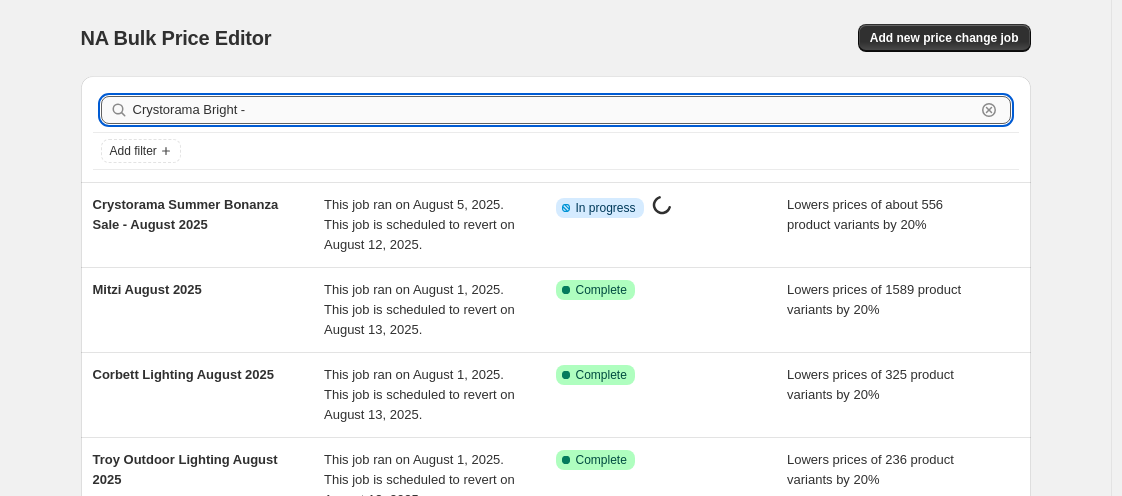 type on "Crystorama Bright -" 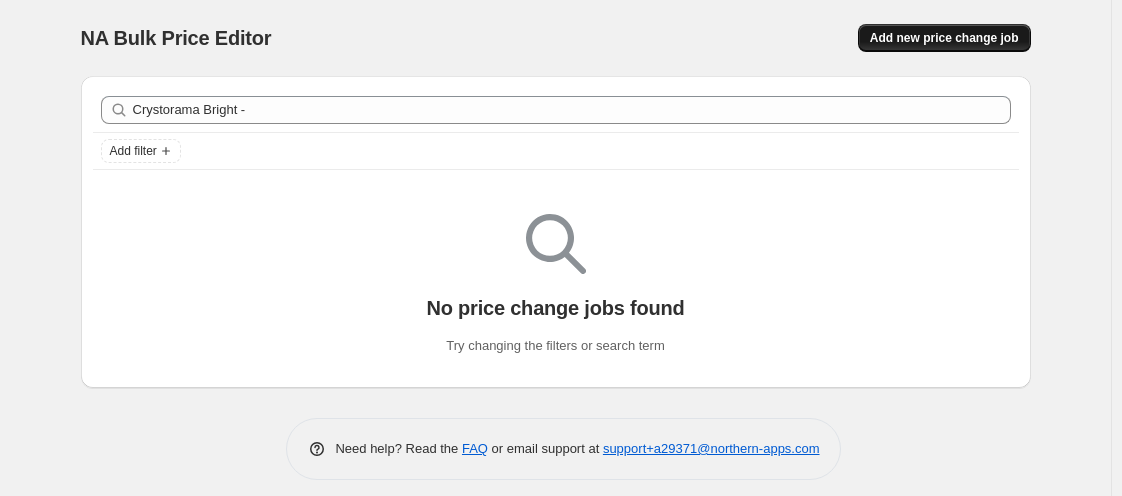 click on "Add new price change job" at bounding box center [944, 38] 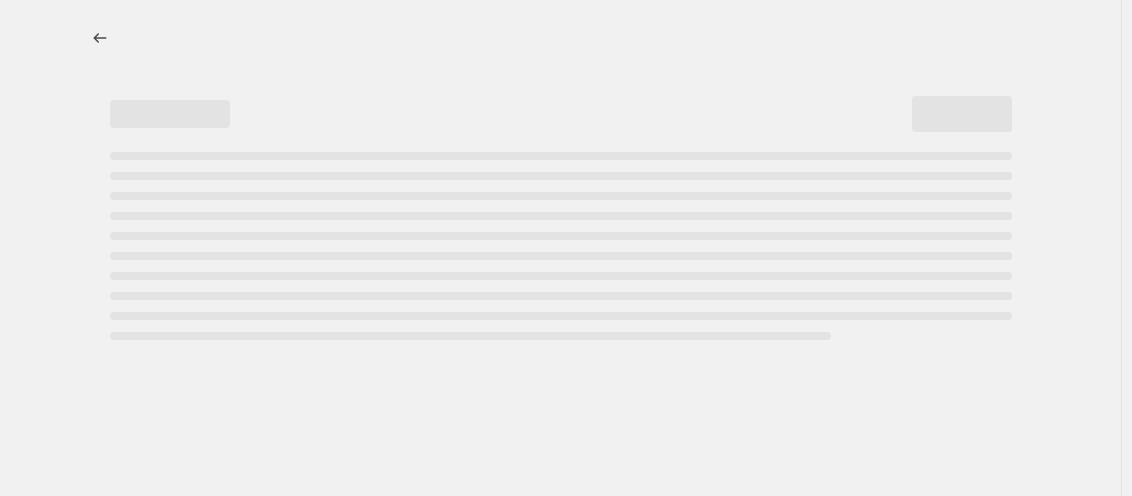 select on "percentage" 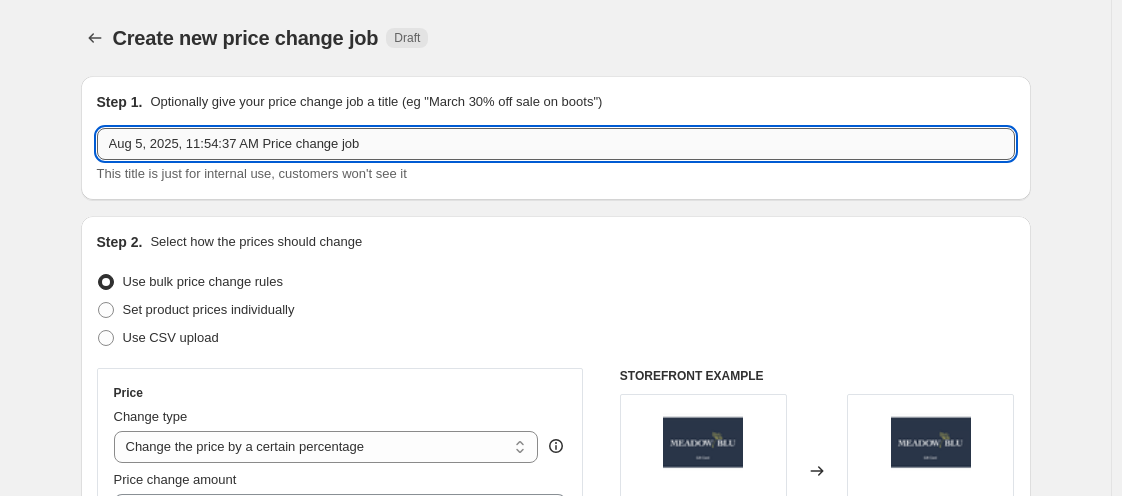 click on "Aug 5, 2025, 11:54:37 AM Price change job" at bounding box center (556, 144) 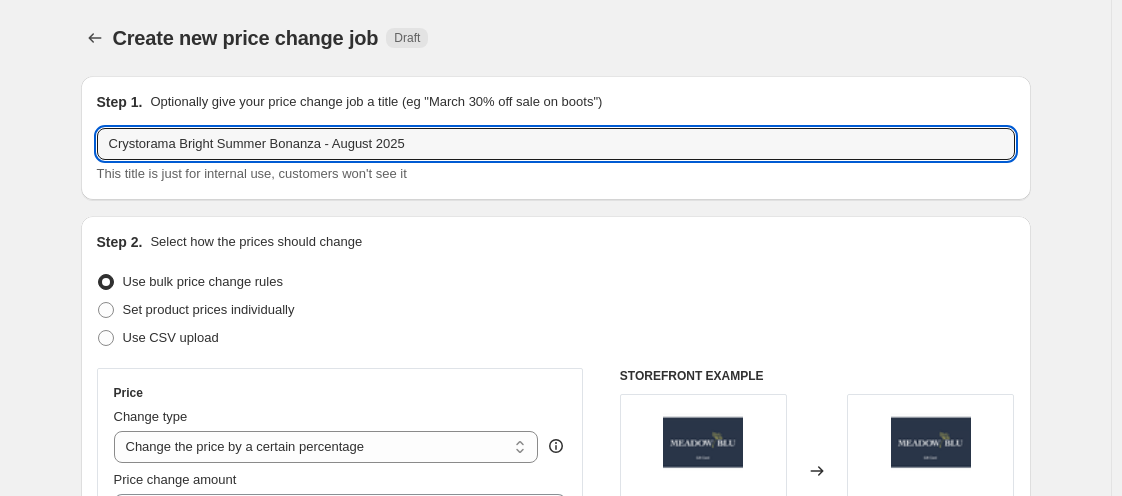 scroll, scrollTop: 434, scrollLeft: 0, axis: vertical 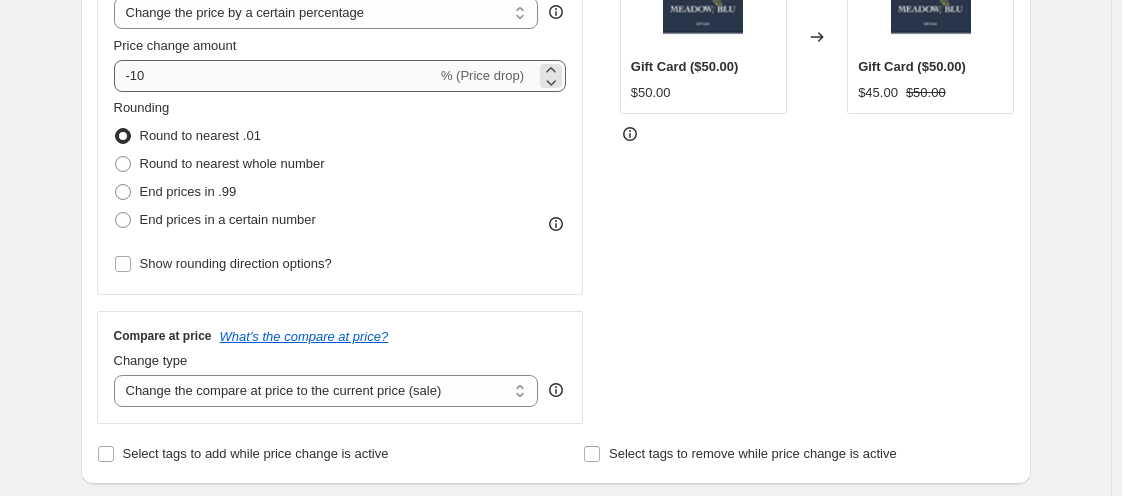 type on "Crystorama Bright Summer Bonanza - August 2025" 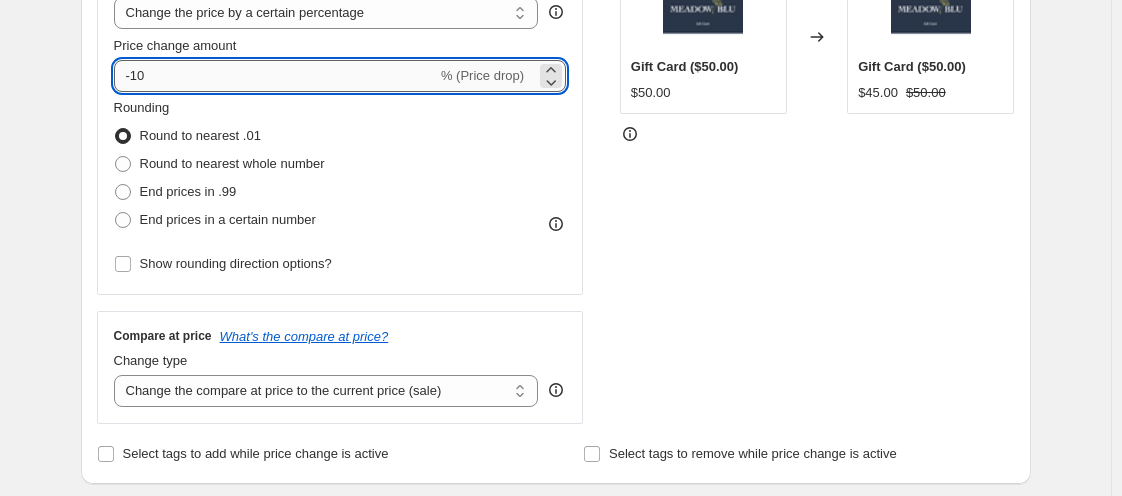 click on "-10" at bounding box center (275, 76) 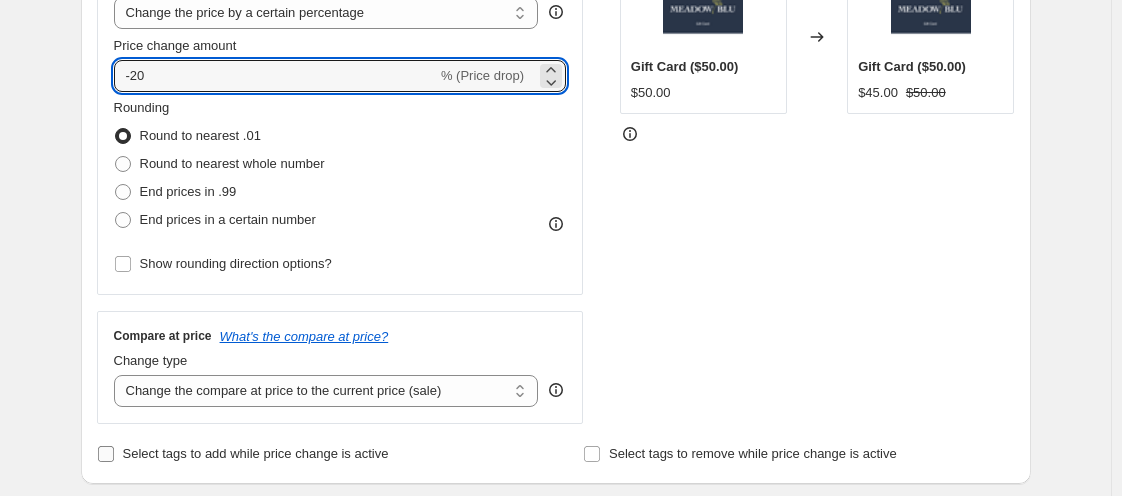 type on "-20" 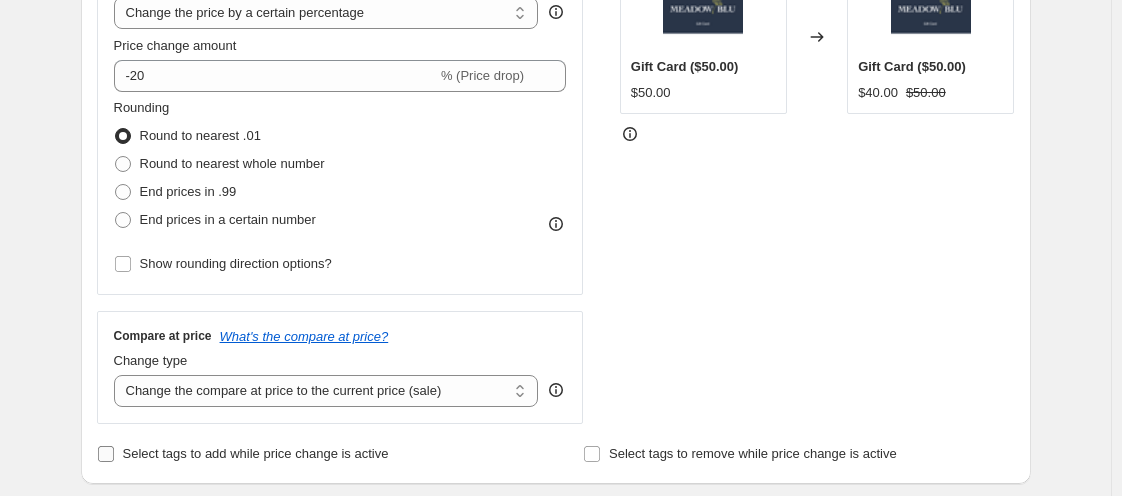 click on "Select tags to add while price change is active" at bounding box center [106, 454] 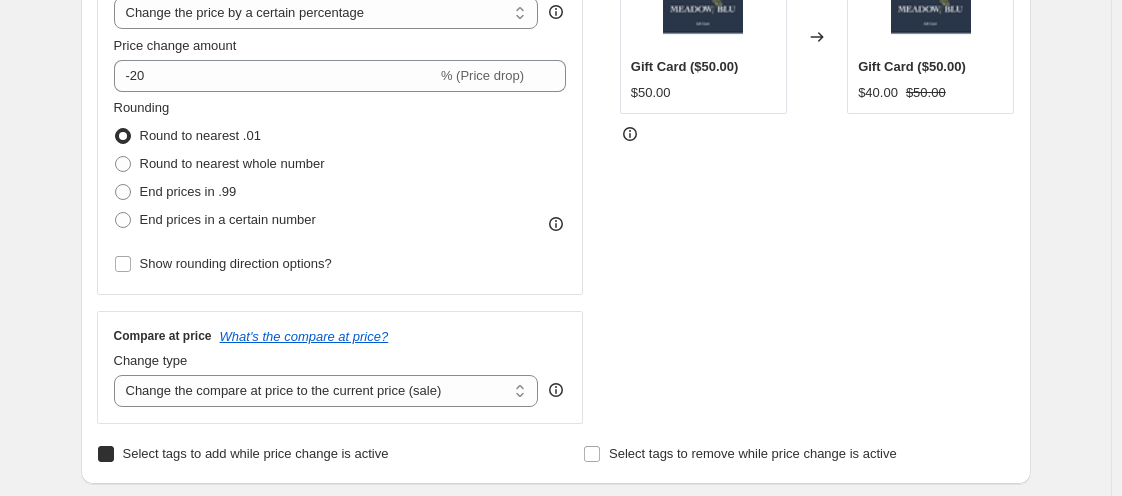 checkbox on "true" 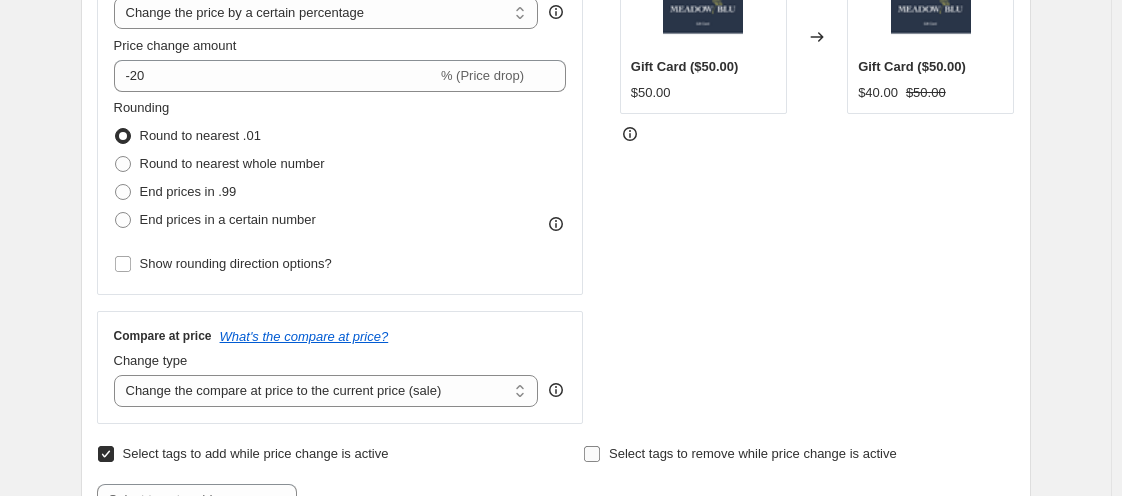 click on "Select tags to remove while price change is active" at bounding box center [592, 454] 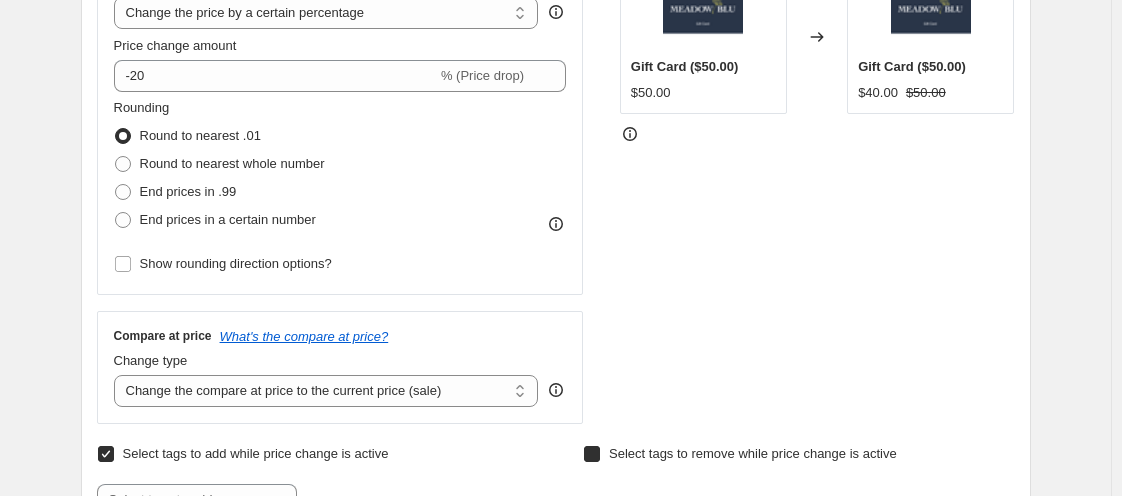 checkbox on "true" 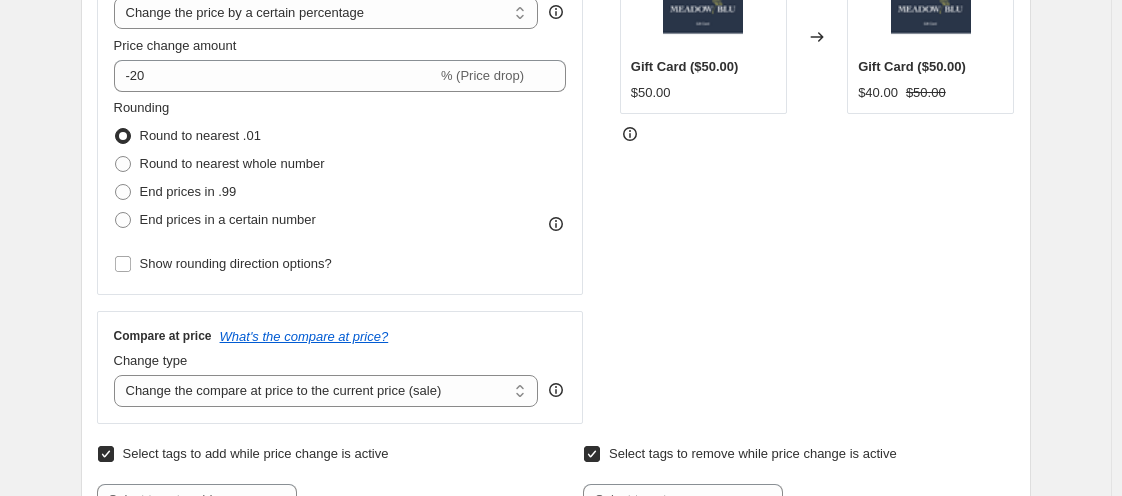 scroll, scrollTop: 868, scrollLeft: 0, axis: vertical 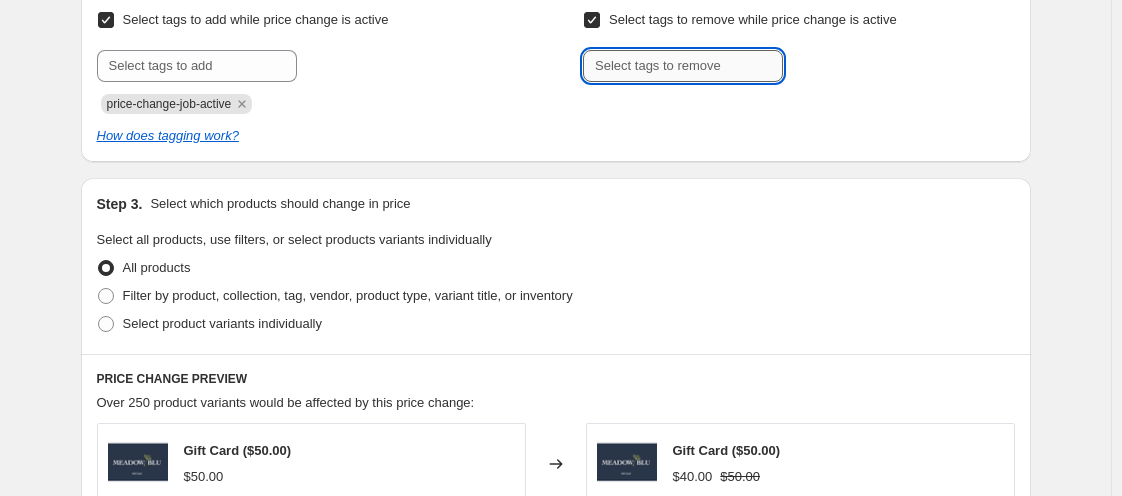 click at bounding box center [683, 66] 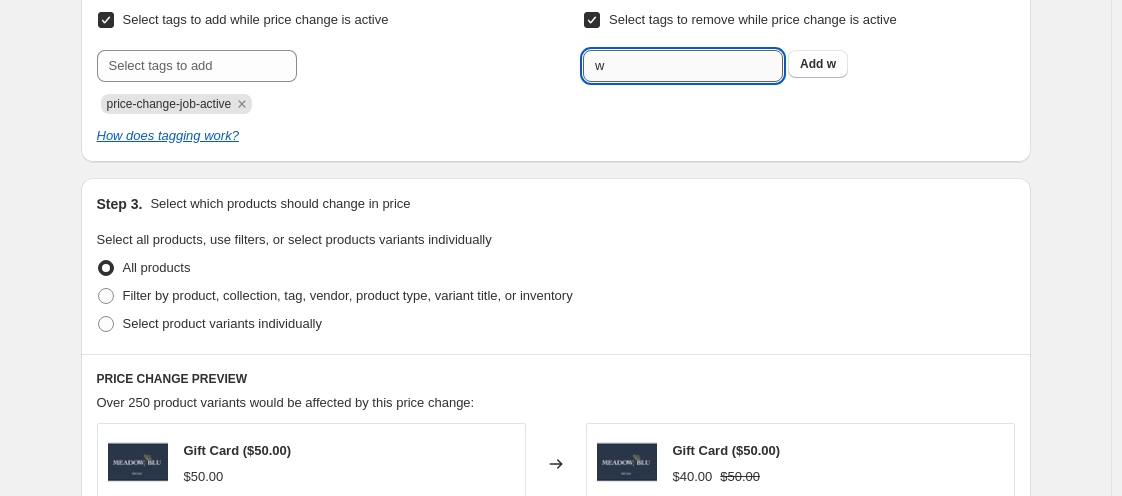 type on "WELCOME15" 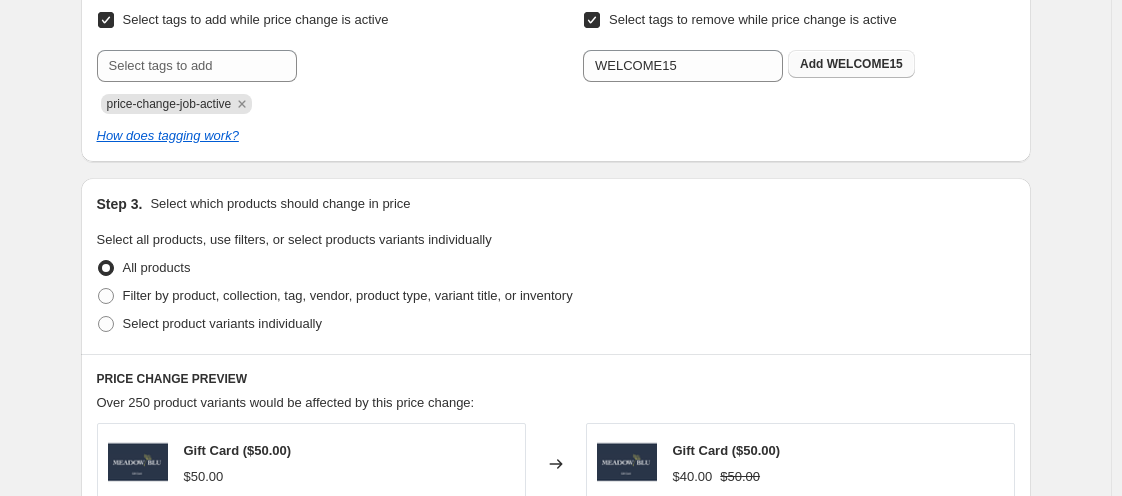 click on "WELCOME15" at bounding box center [865, 64] 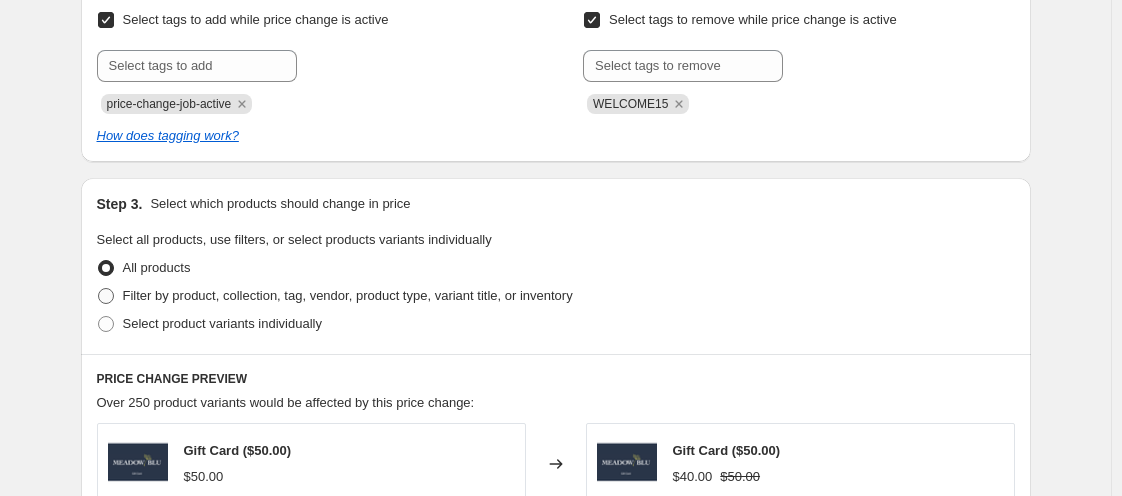 click at bounding box center [106, 296] 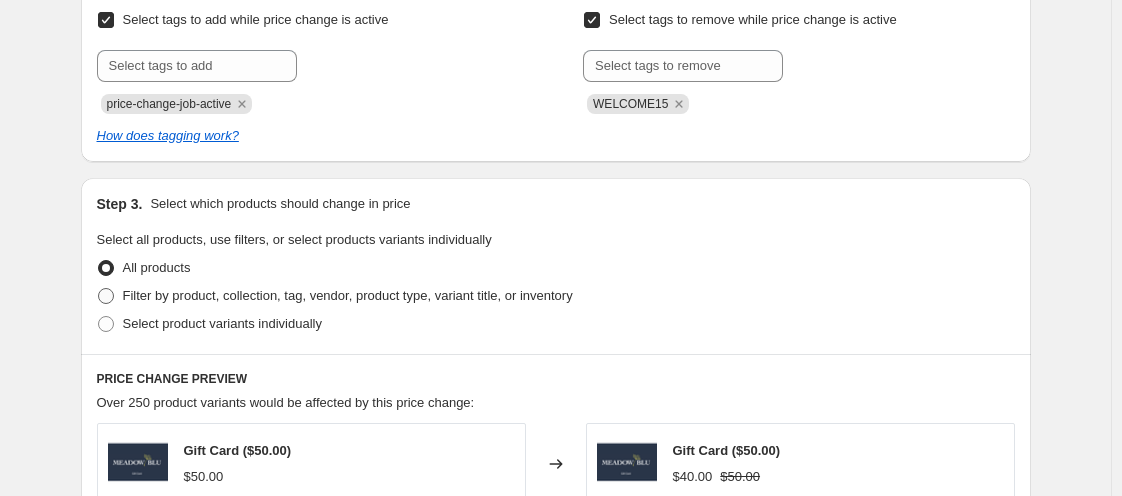 radio on "true" 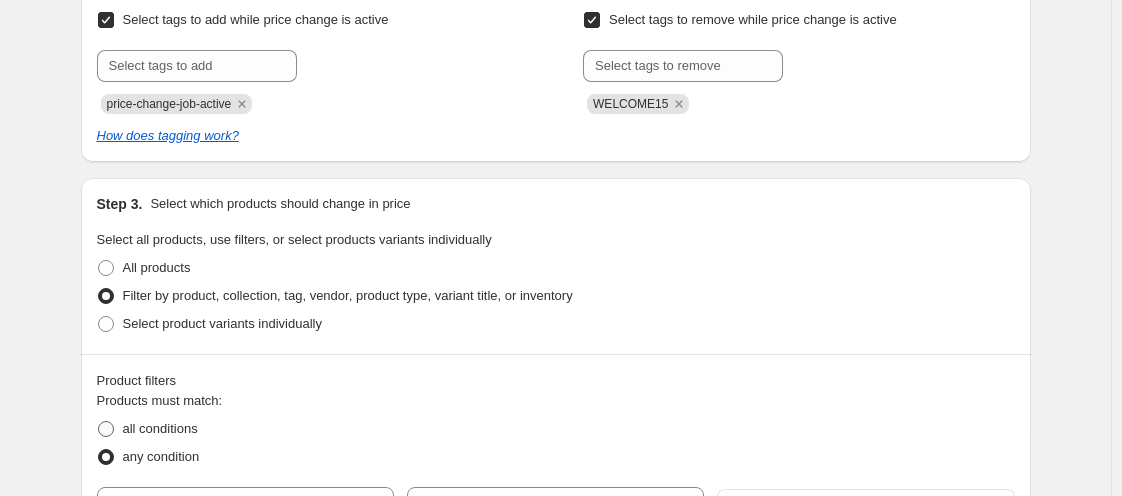 click at bounding box center (106, 429) 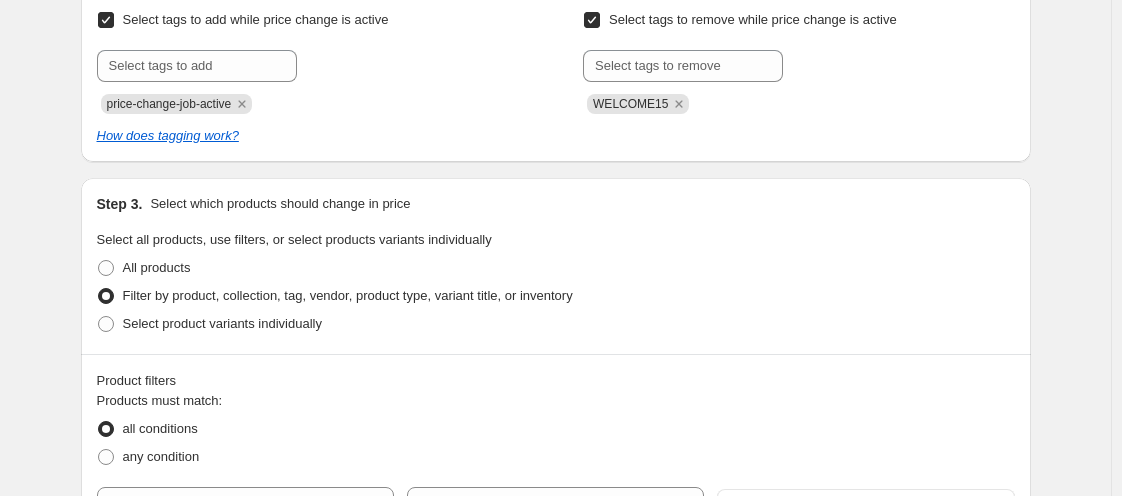 scroll, scrollTop: 1302, scrollLeft: 0, axis: vertical 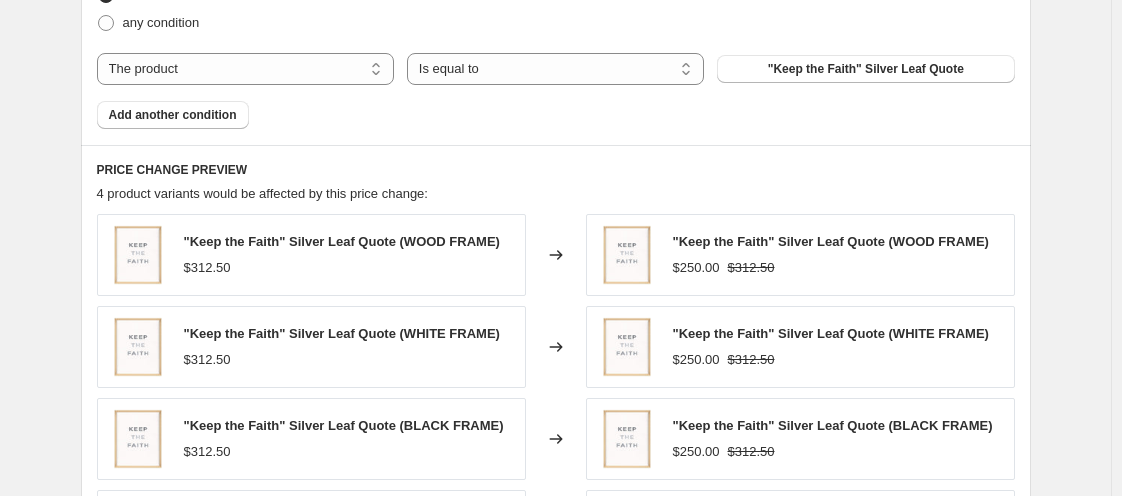 click on "Products must match: all conditions any condition The product The product's collection The product's tag The product's vendor The product's type The product's status The variant's title Inventory quantity The product Is equal to Is not equal to Is equal to "Keep the Faith" Silver Leaf Quote Add another condition" at bounding box center [556, 43] 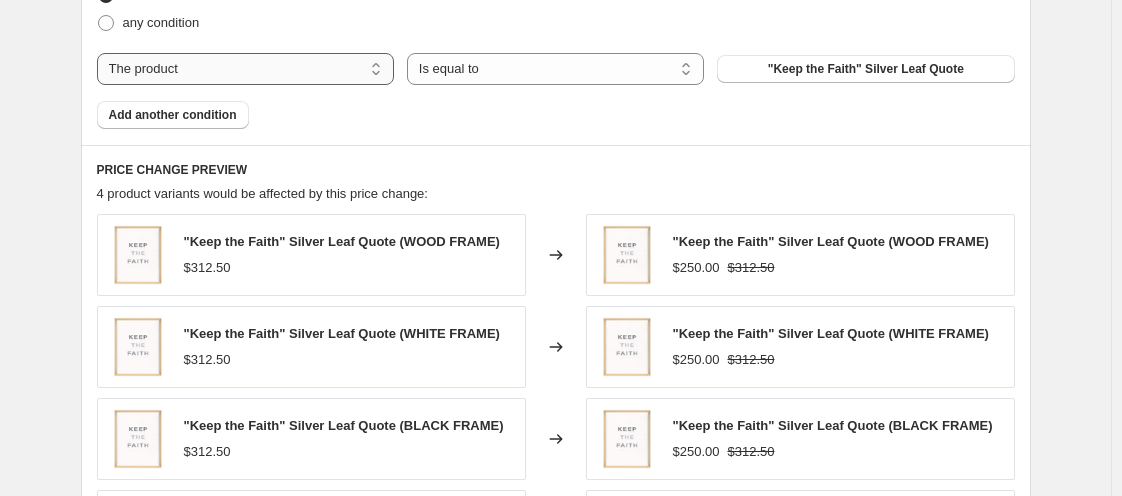 click on "The product The product's collection The product's tag The product's vendor The product's type The product's status The variant's title Inventory quantity" at bounding box center [245, 69] 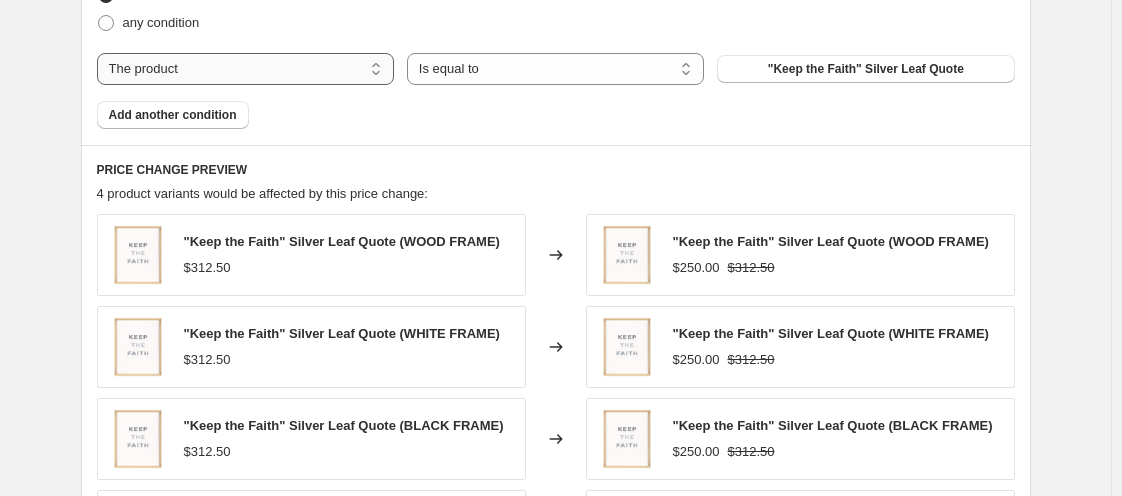 select on "vendor" 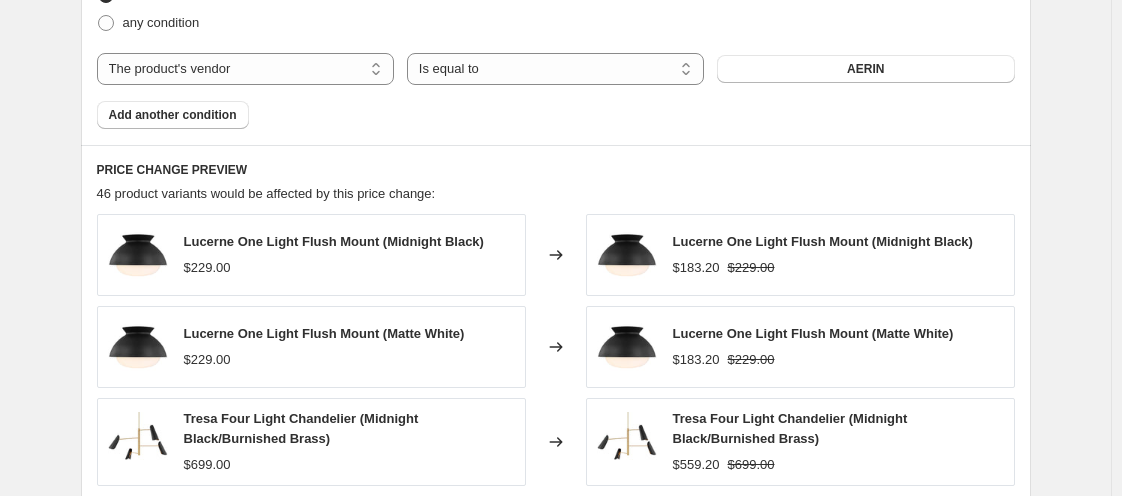 click on "AERIN" at bounding box center (865, 69) 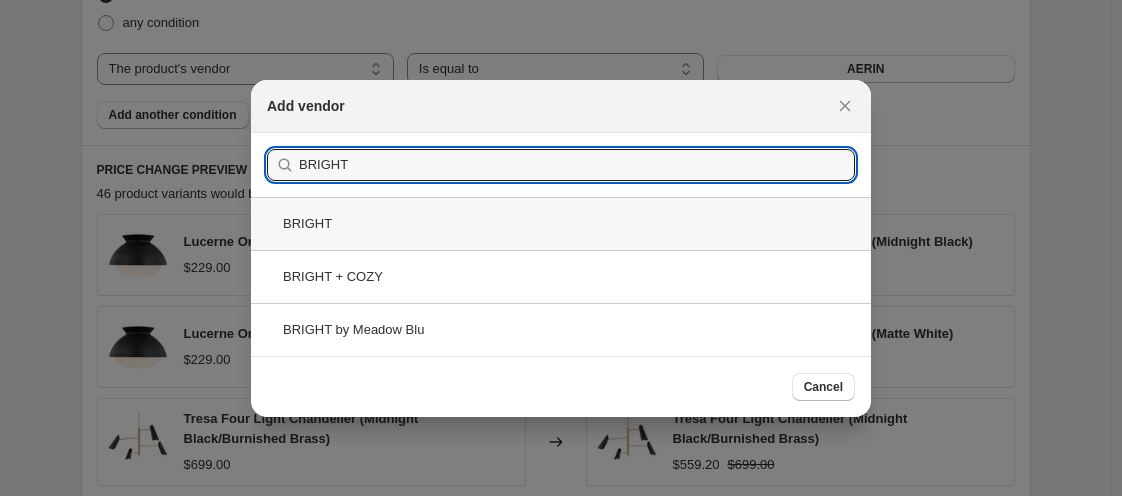 type on "BRIGHT" 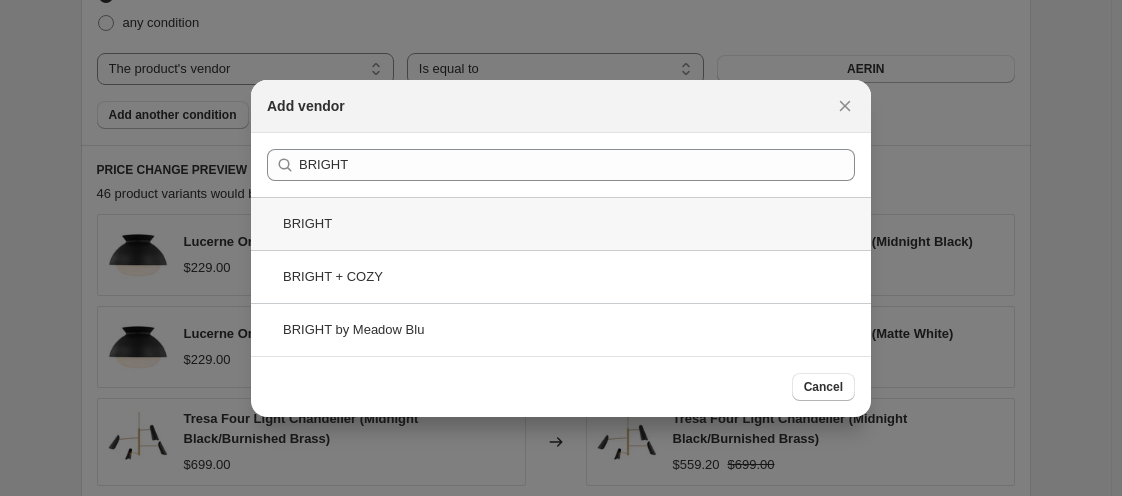click on "BRIGHT" at bounding box center [561, 223] 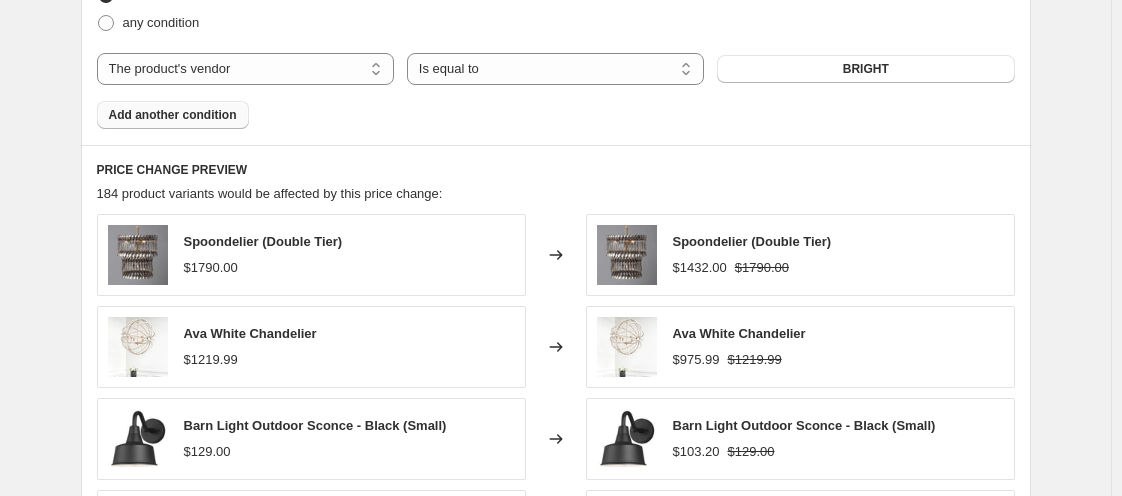 click on "Add another condition" at bounding box center [173, 115] 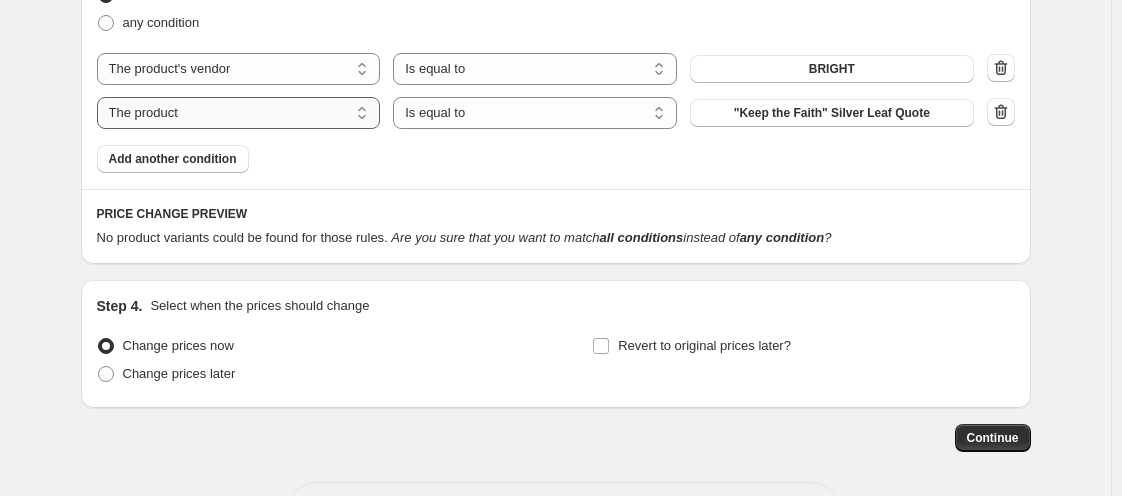 click on "The product The product's collection The product's tag The product's vendor The product's type The product's status The variant's title Inventory quantity" at bounding box center (239, 113) 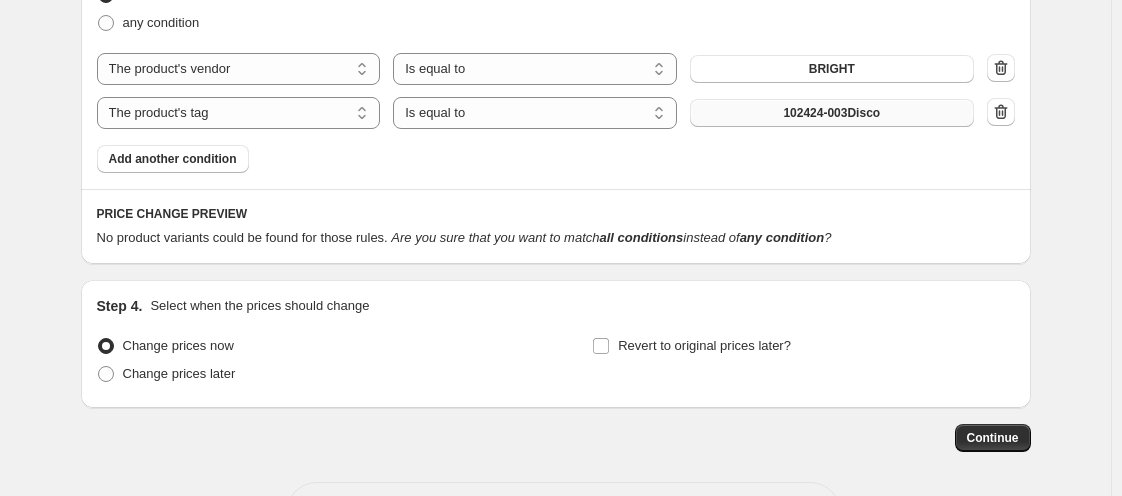 click on "The product The product's collection The product's tag The product's vendor The product's type The product's status The variant's title Inventory quantity The product's tag Is equal to Is not equal to Is equal to 102424-003Disco" at bounding box center (535, 113) 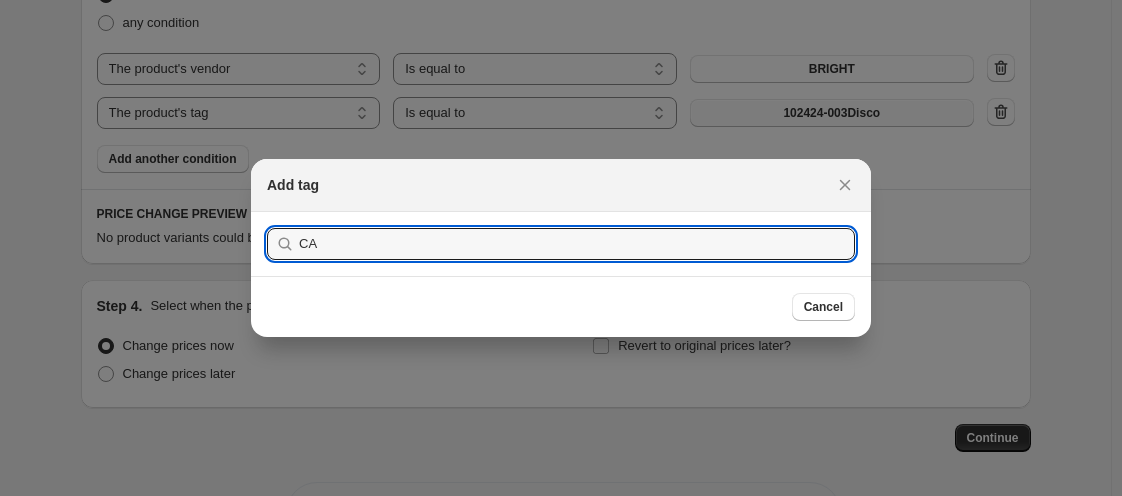 type on "C" 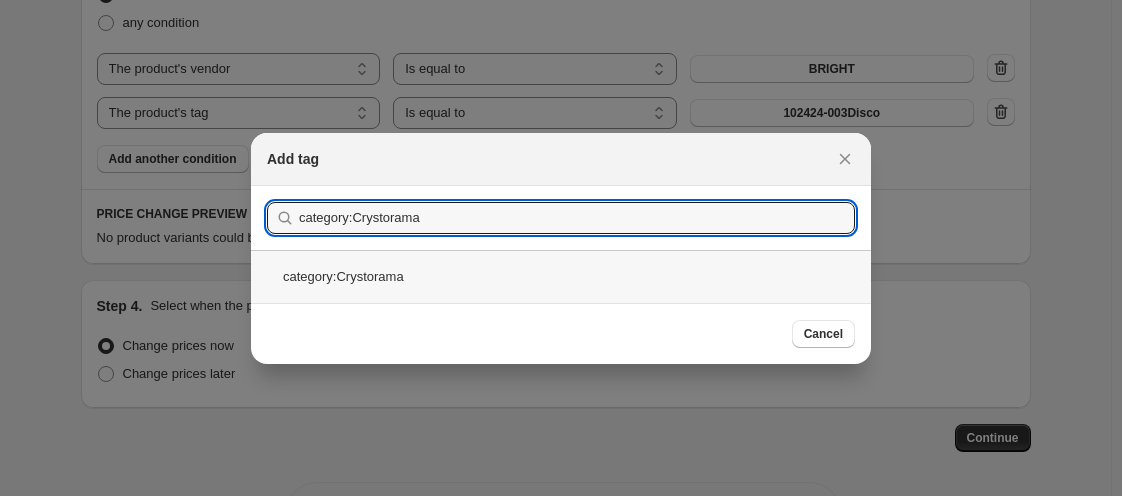type on "category:Crystorama" 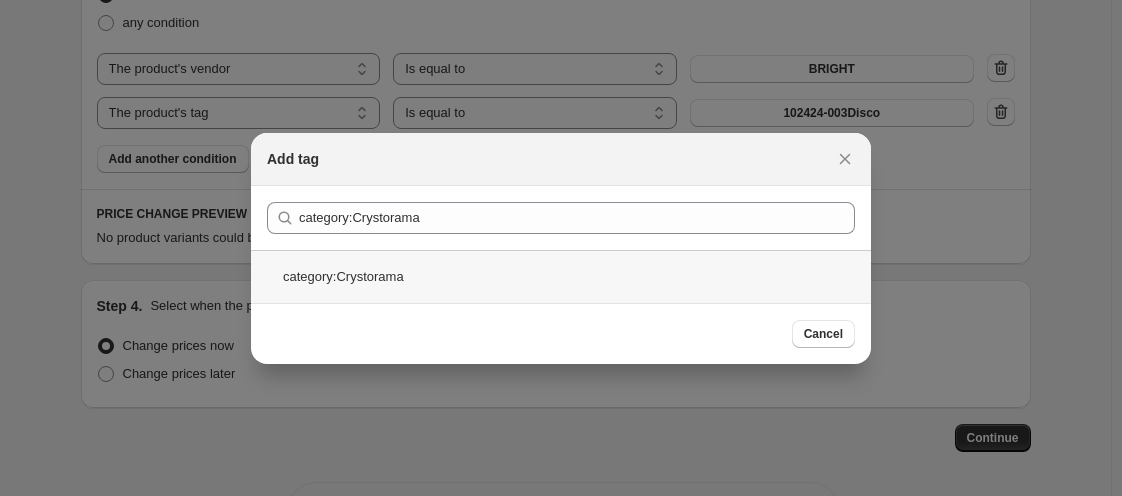click on "category:Crystorama" at bounding box center (561, 276) 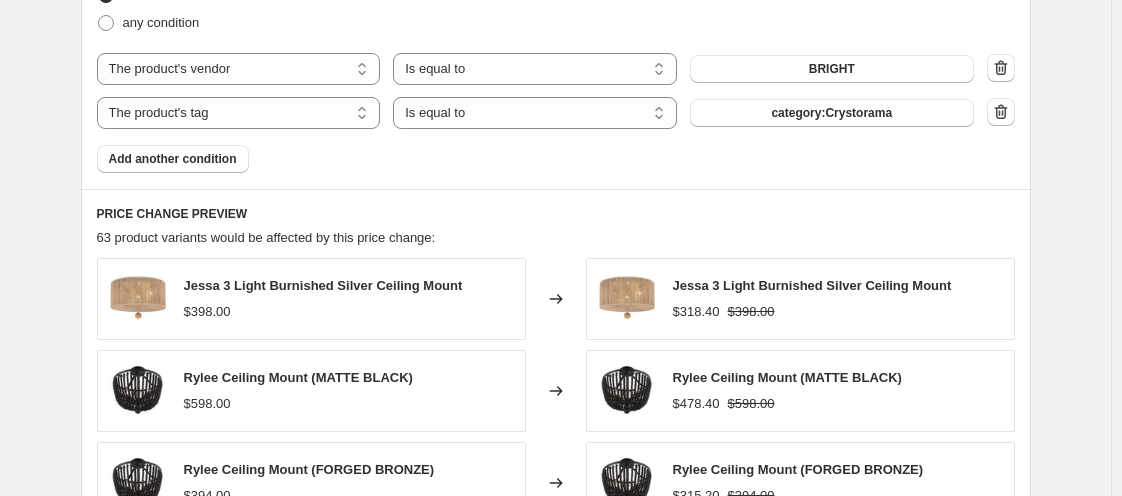 scroll, scrollTop: 1737, scrollLeft: 0, axis: vertical 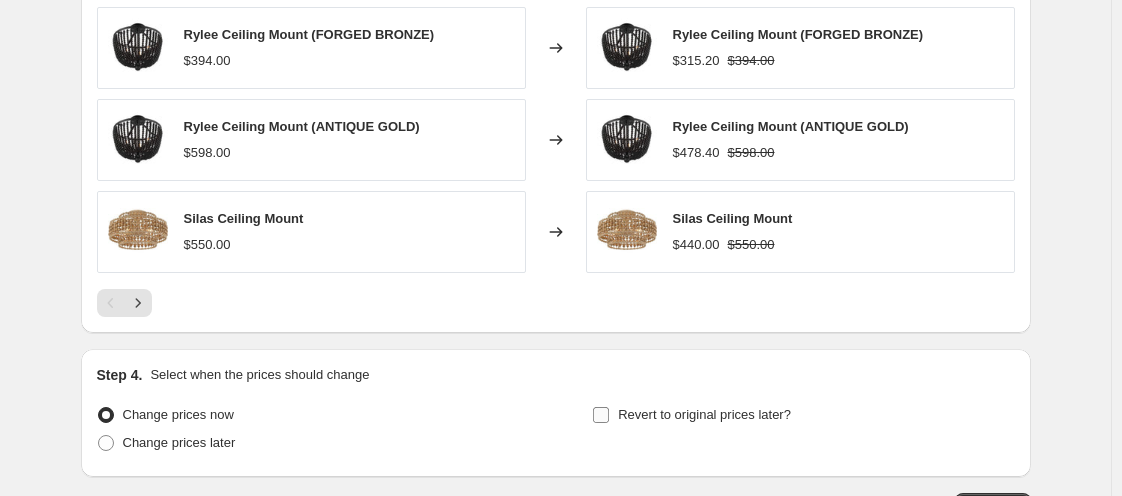 click on "Revert to original prices later?" at bounding box center (601, 415) 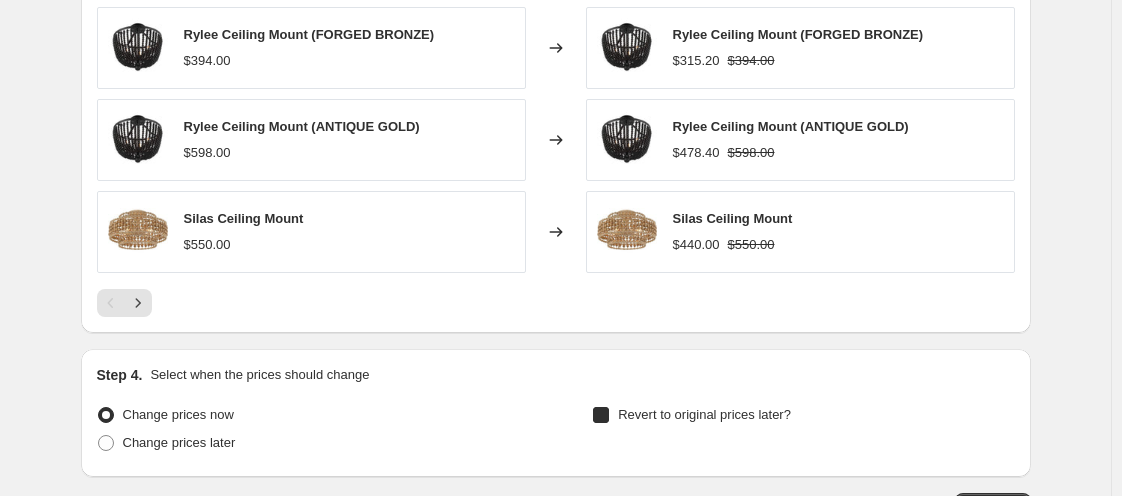 checkbox on "true" 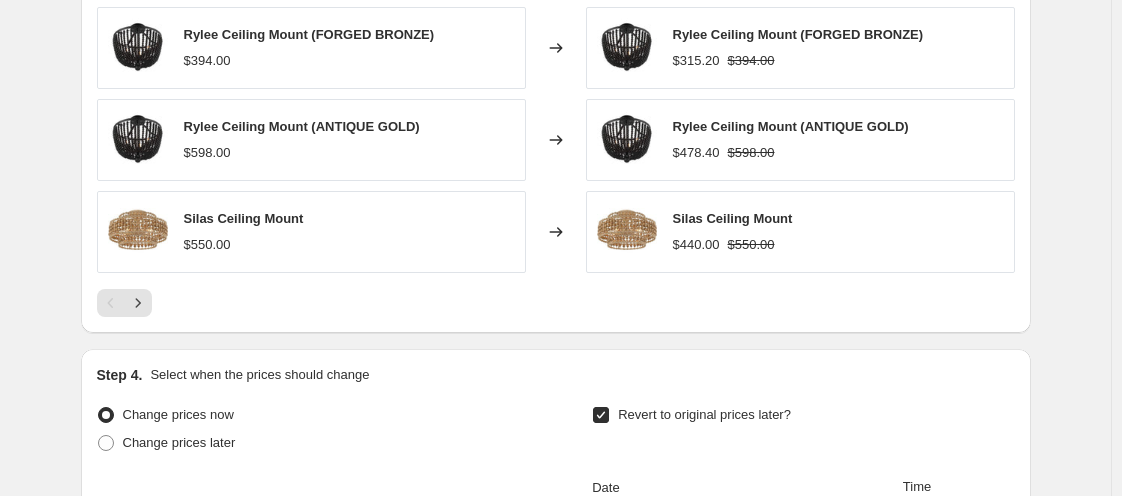 scroll, scrollTop: 2171, scrollLeft: 0, axis: vertical 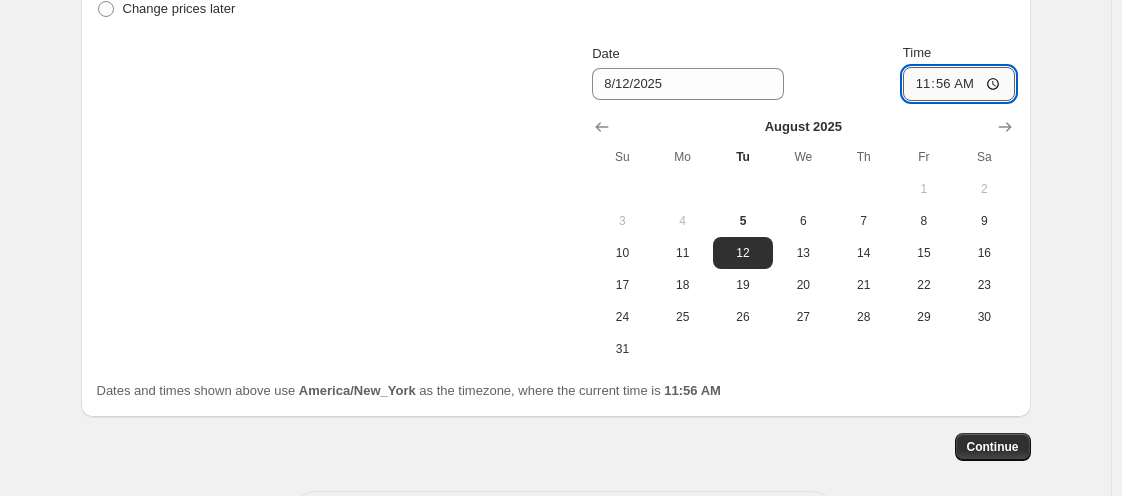 click on "11:56" at bounding box center [959, 84] 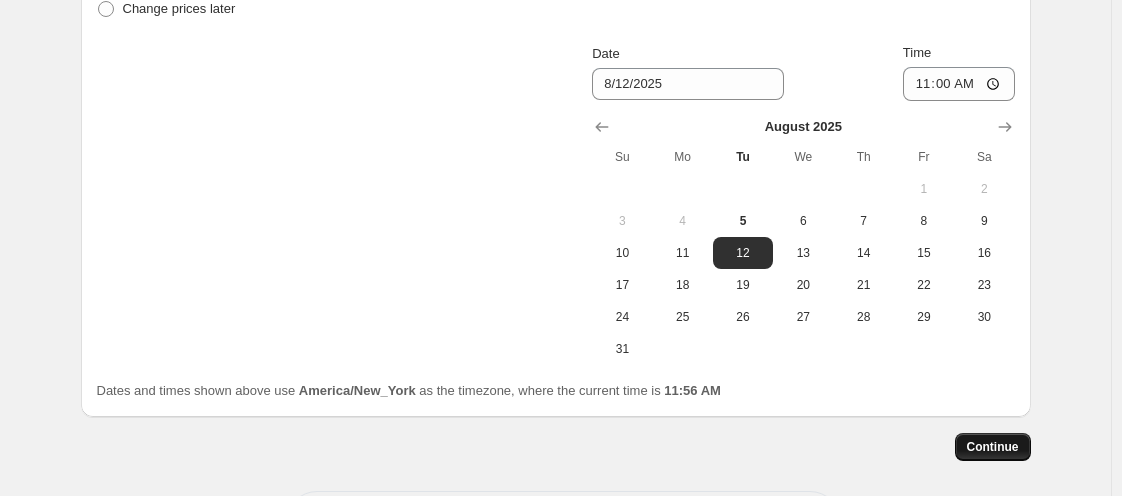 click on "Continue" at bounding box center [993, 447] 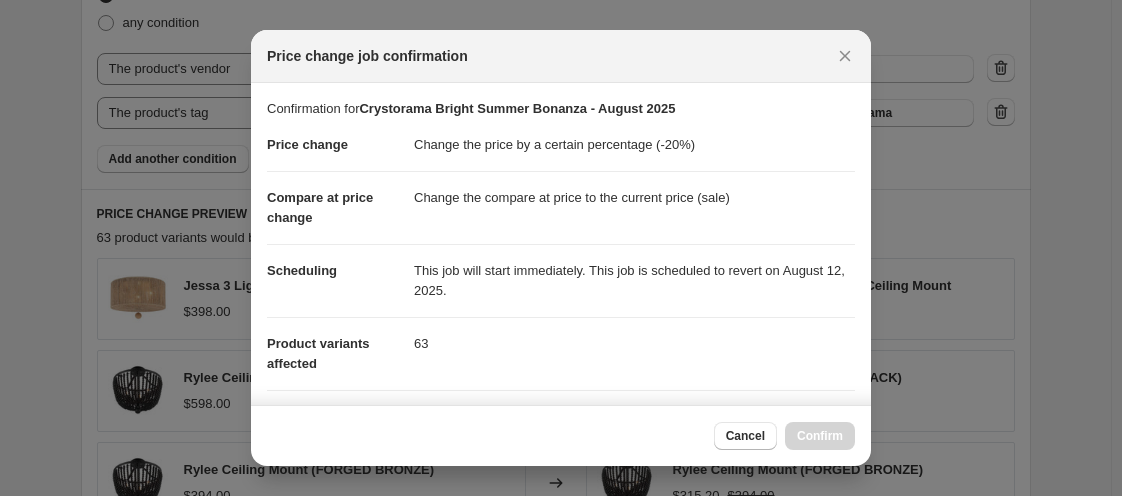 scroll, scrollTop: 0, scrollLeft: 0, axis: both 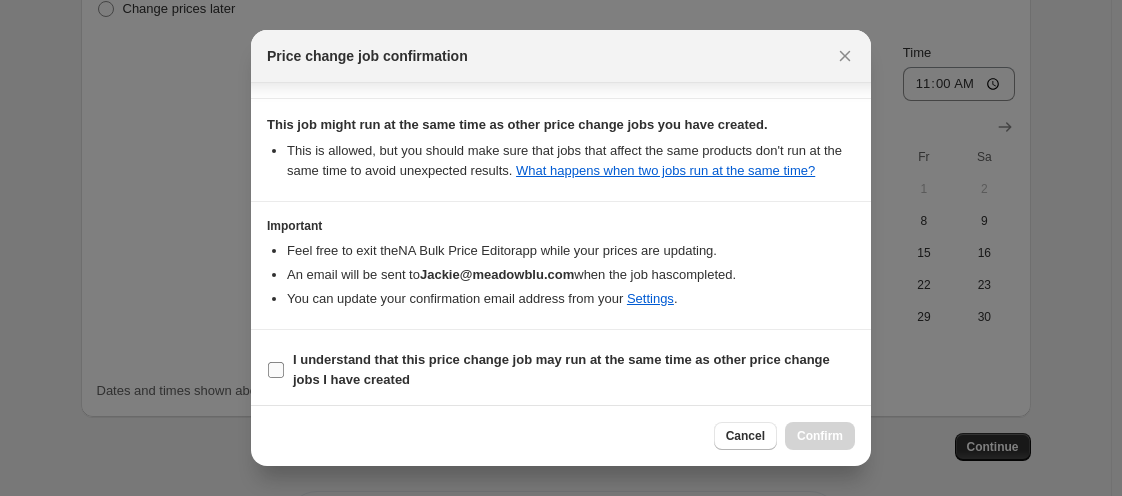 click at bounding box center [276, 370] 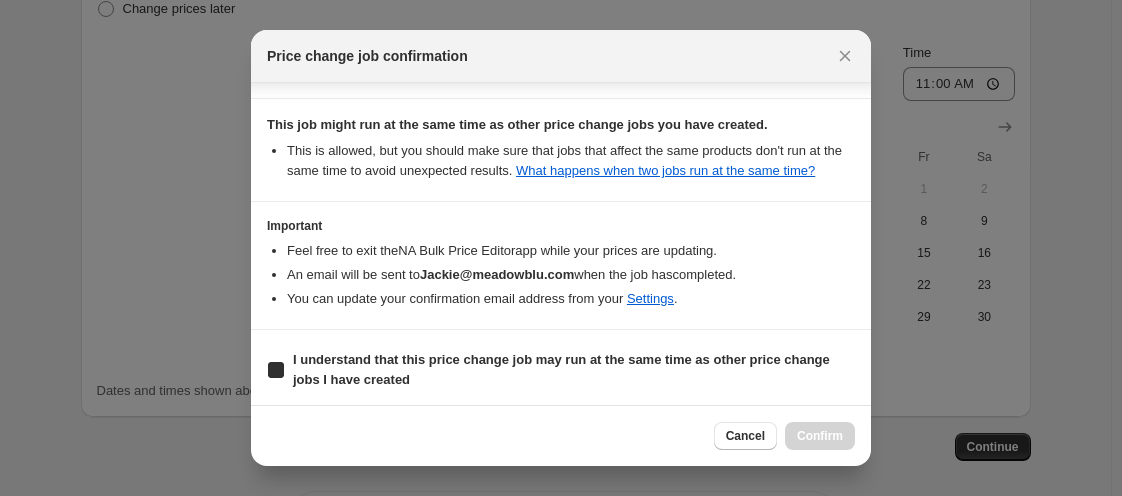 checkbox on "true" 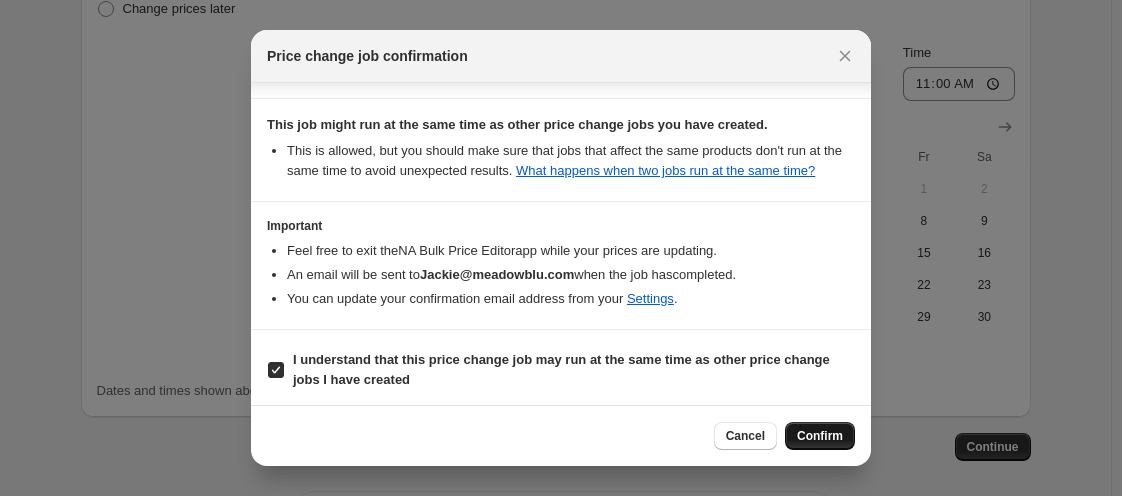 click on "Confirm" at bounding box center (820, 436) 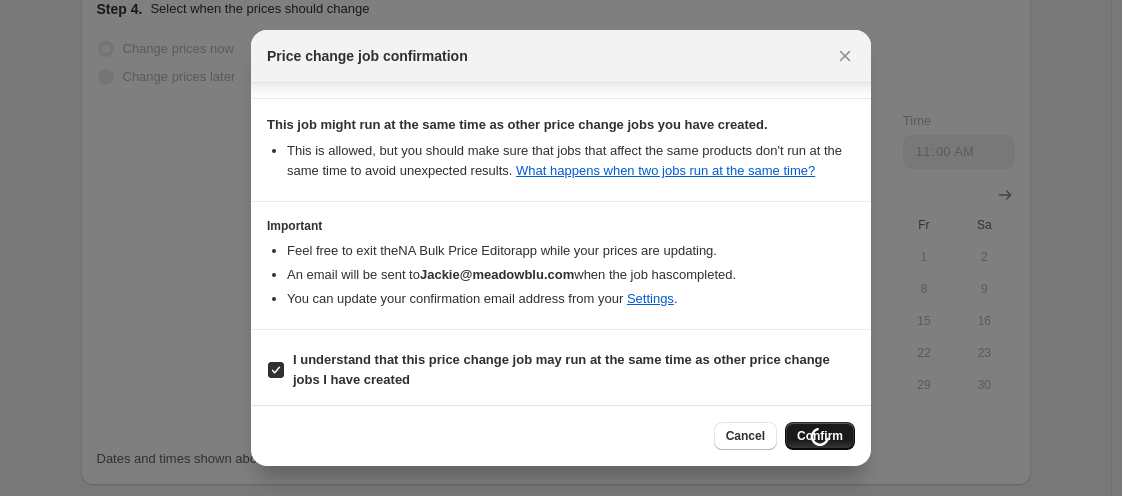 scroll, scrollTop: 2239, scrollLeft: 0, axis: vertical 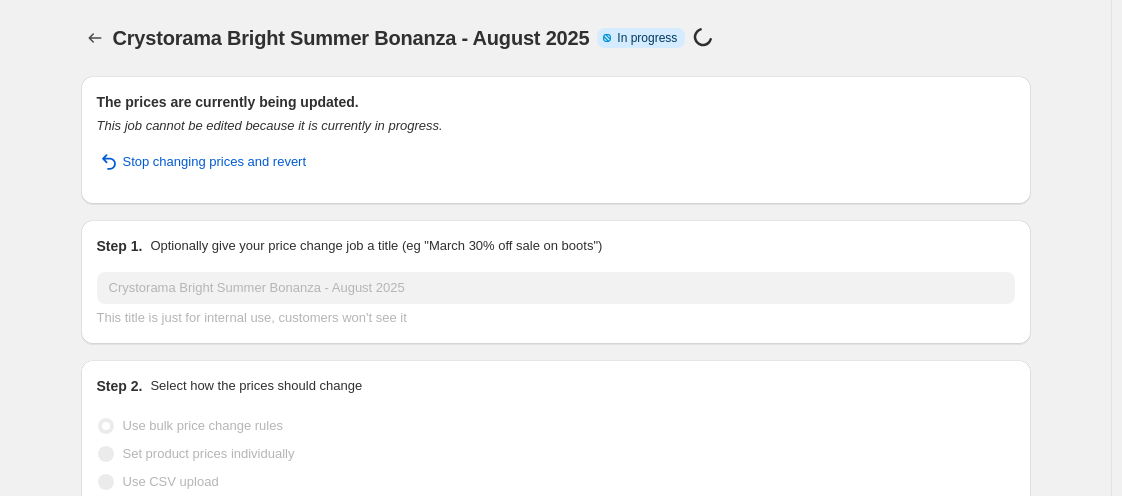select on "percentage" 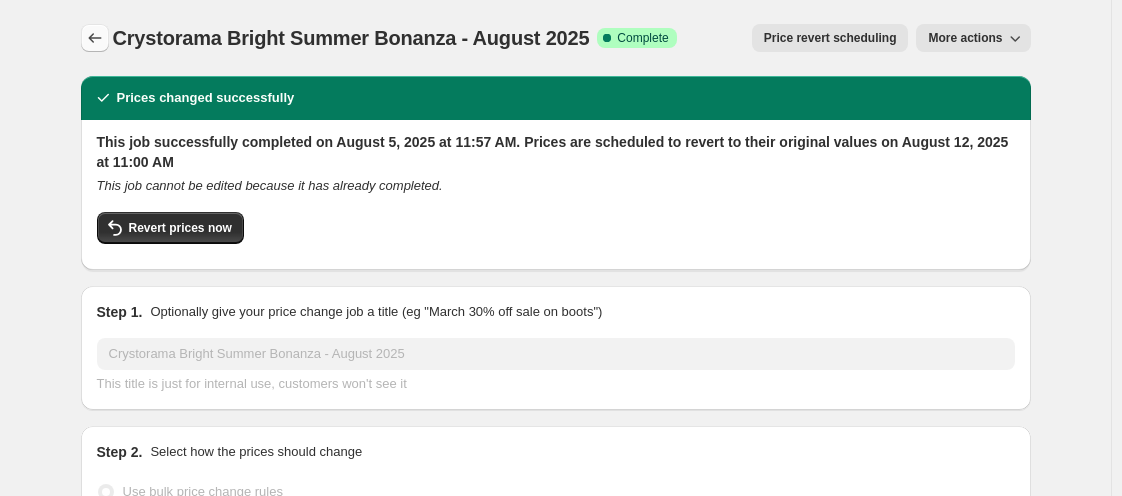 click at bounding box center [95, 38] 